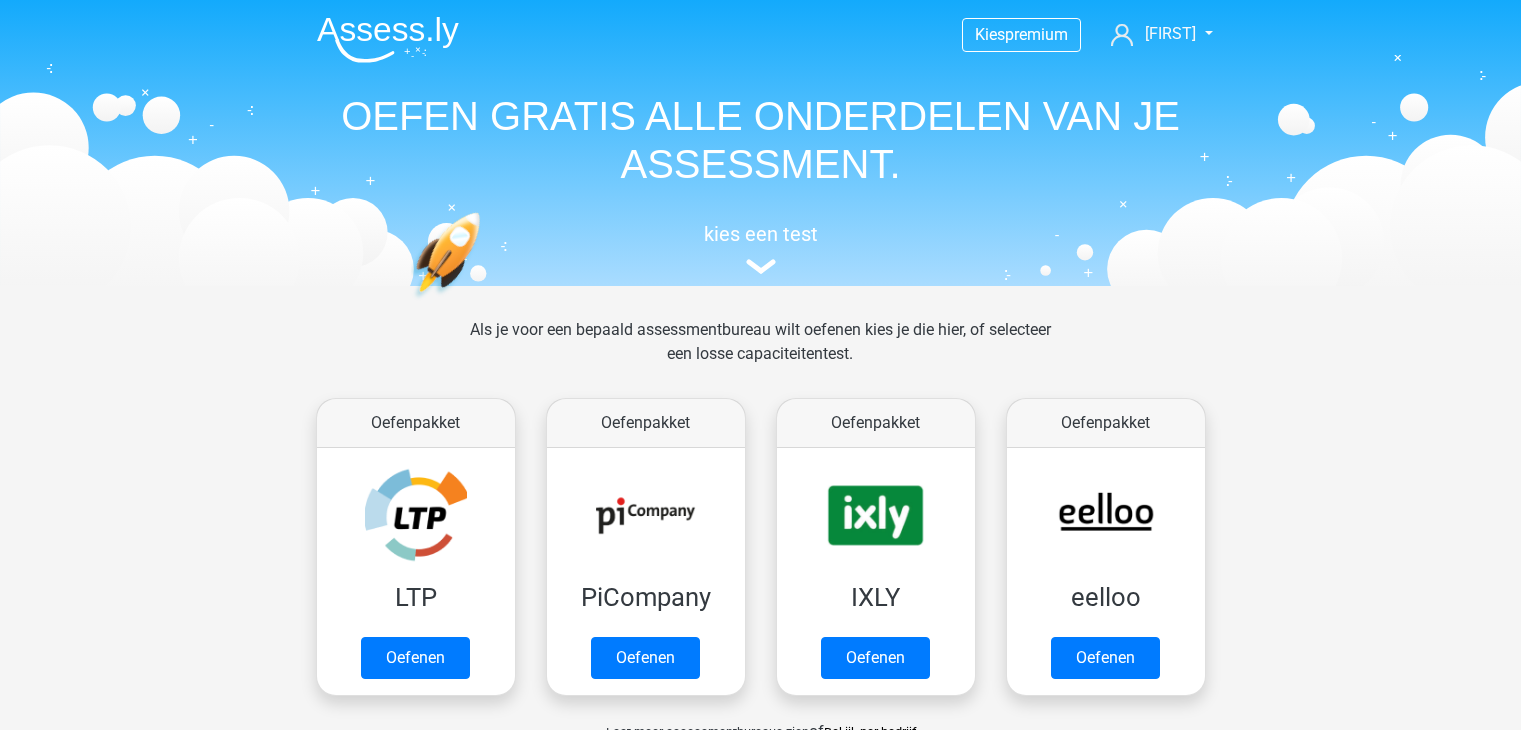 scroll, scrollTop: 0, scrollLeft: 0, axis: both 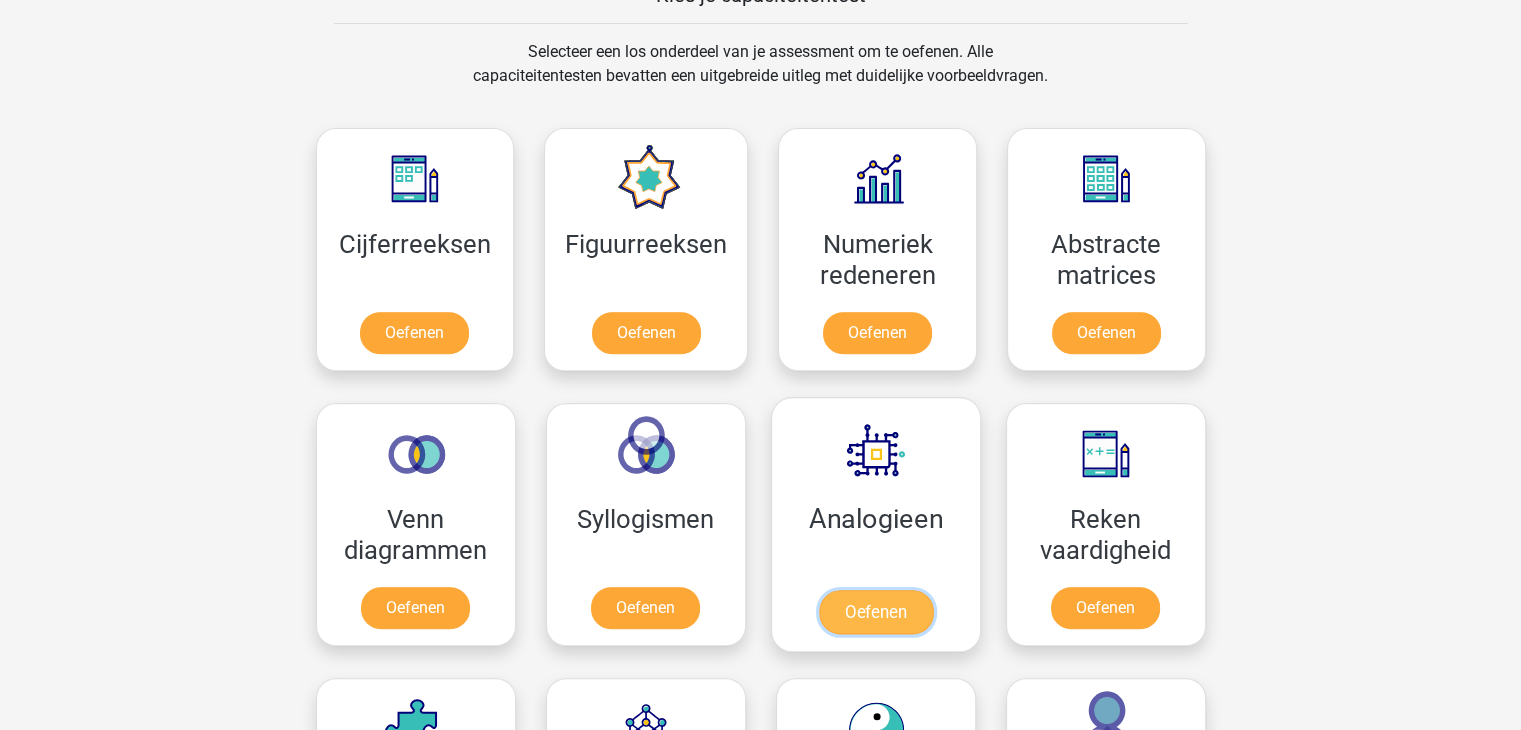 click on "Oefenen" at bounding box center [875, 612] 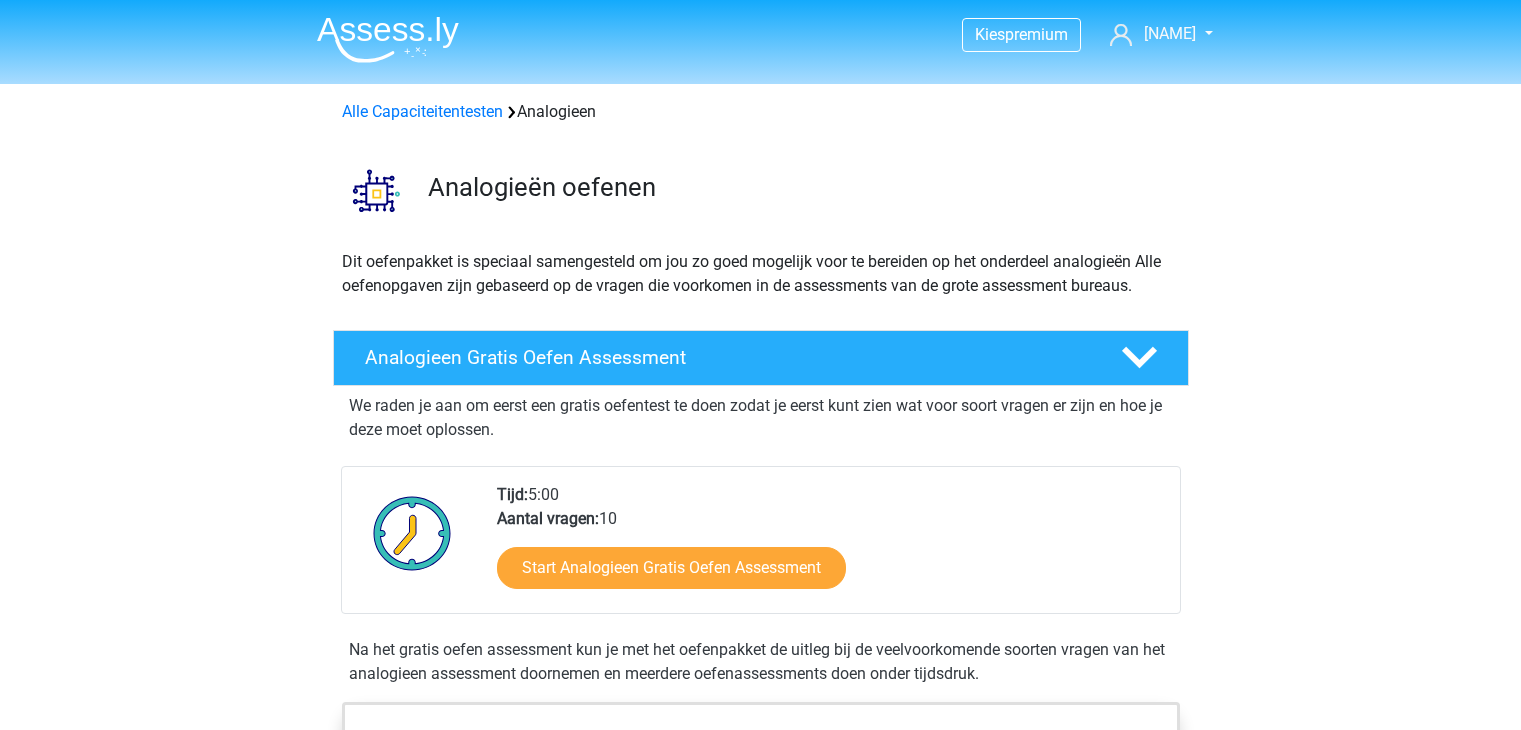 scroll, scrollTop: 0, scrollLeft: 0, axis: both 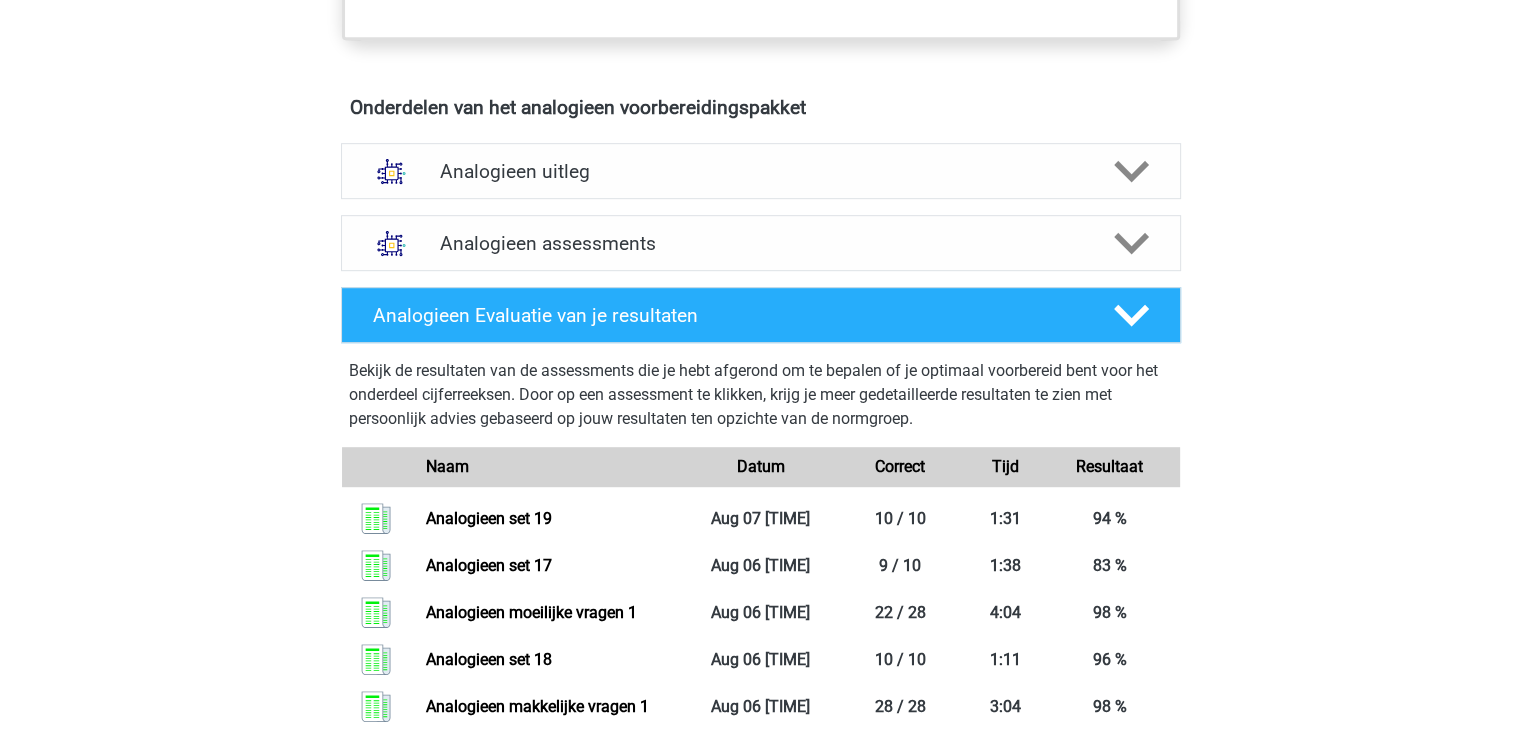 click on "Analogieen assessments
We raden aan om minimaal 3 oefensets te doen met tijdsdruk. Aan het einde van elke oefenset geven we aan hoe je score zich verhoudt tot de normgroep en of je sneller of juist preciezer moet werken om een zo hoog mogelijke score op je assessment te halen. Op deze manier weet je precies wanneer jij optimaal voorbereid bent." at bounding box center (761, 243) 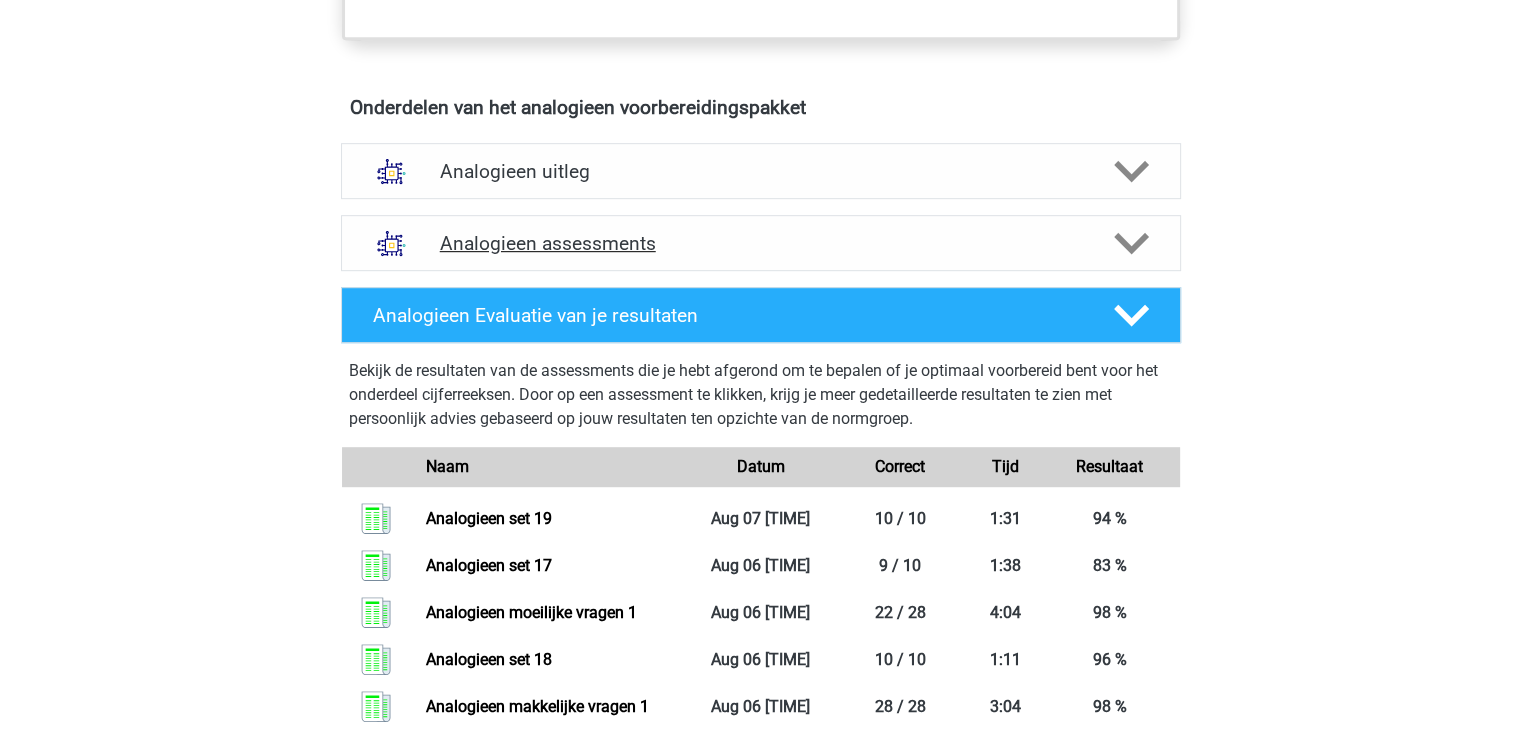 click on "Analogieen assessments" at bounding box center [761, 243] 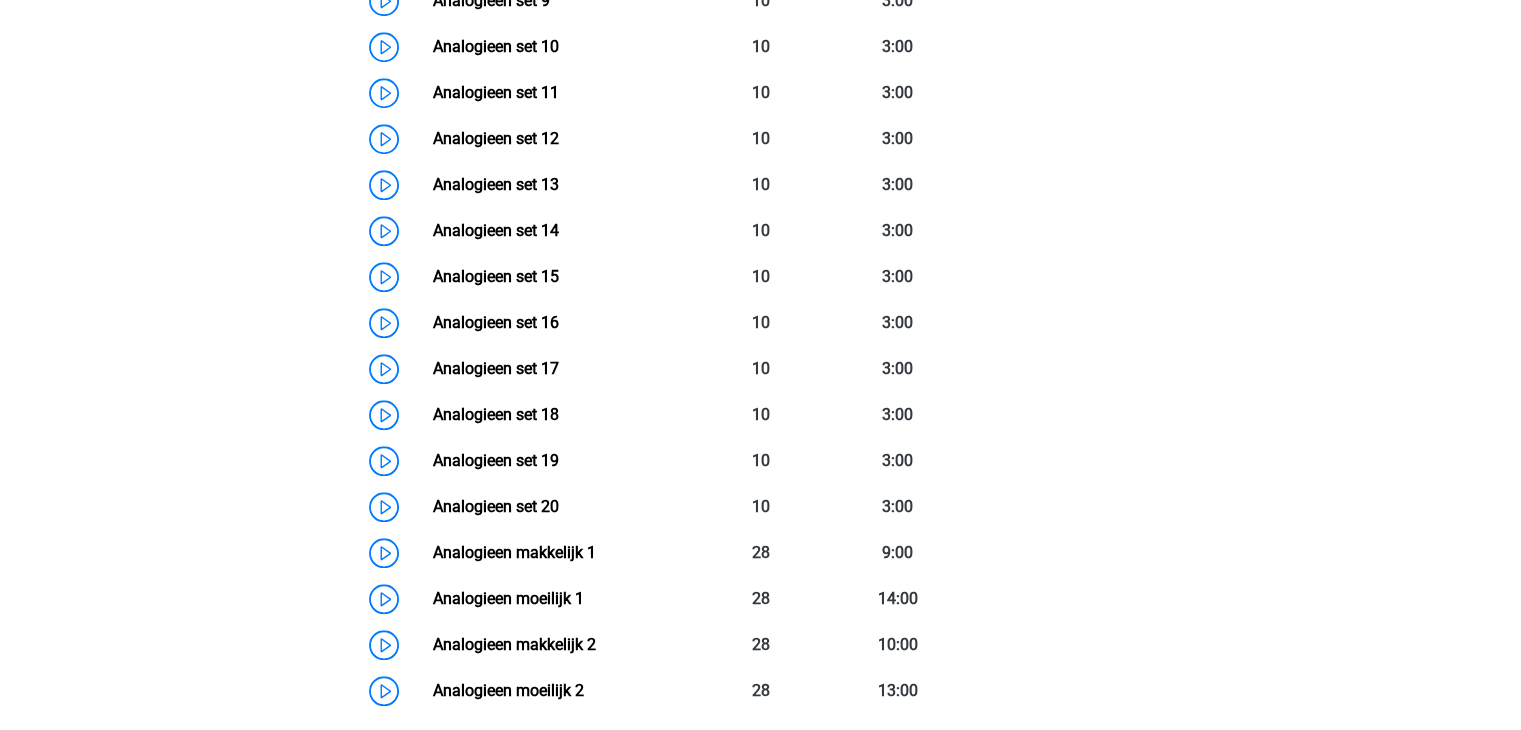 scroll, scrollTop: 1970, scrollLeft: 0, axis: vertical 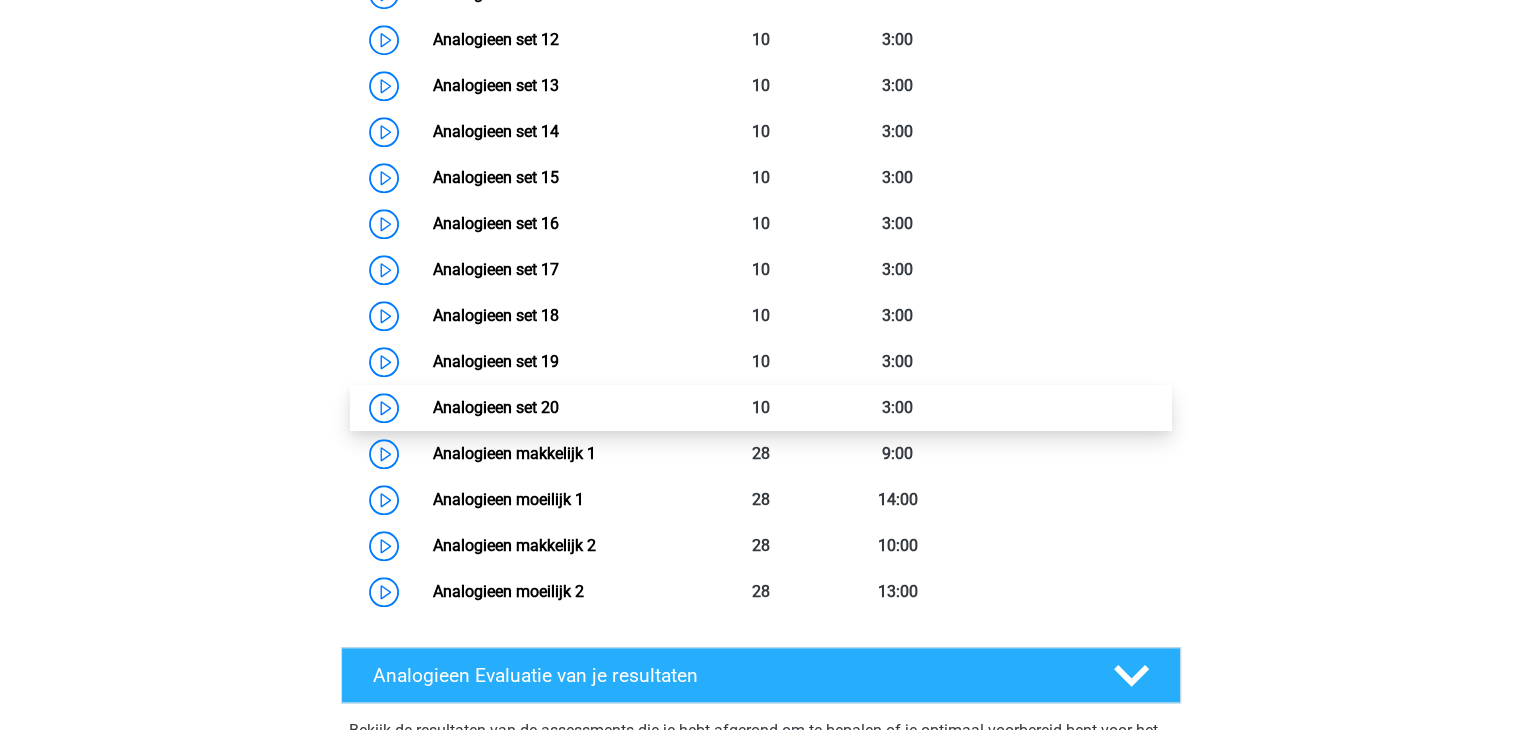 click on "Analogieen
set 20" at bounding box center (496, 407) 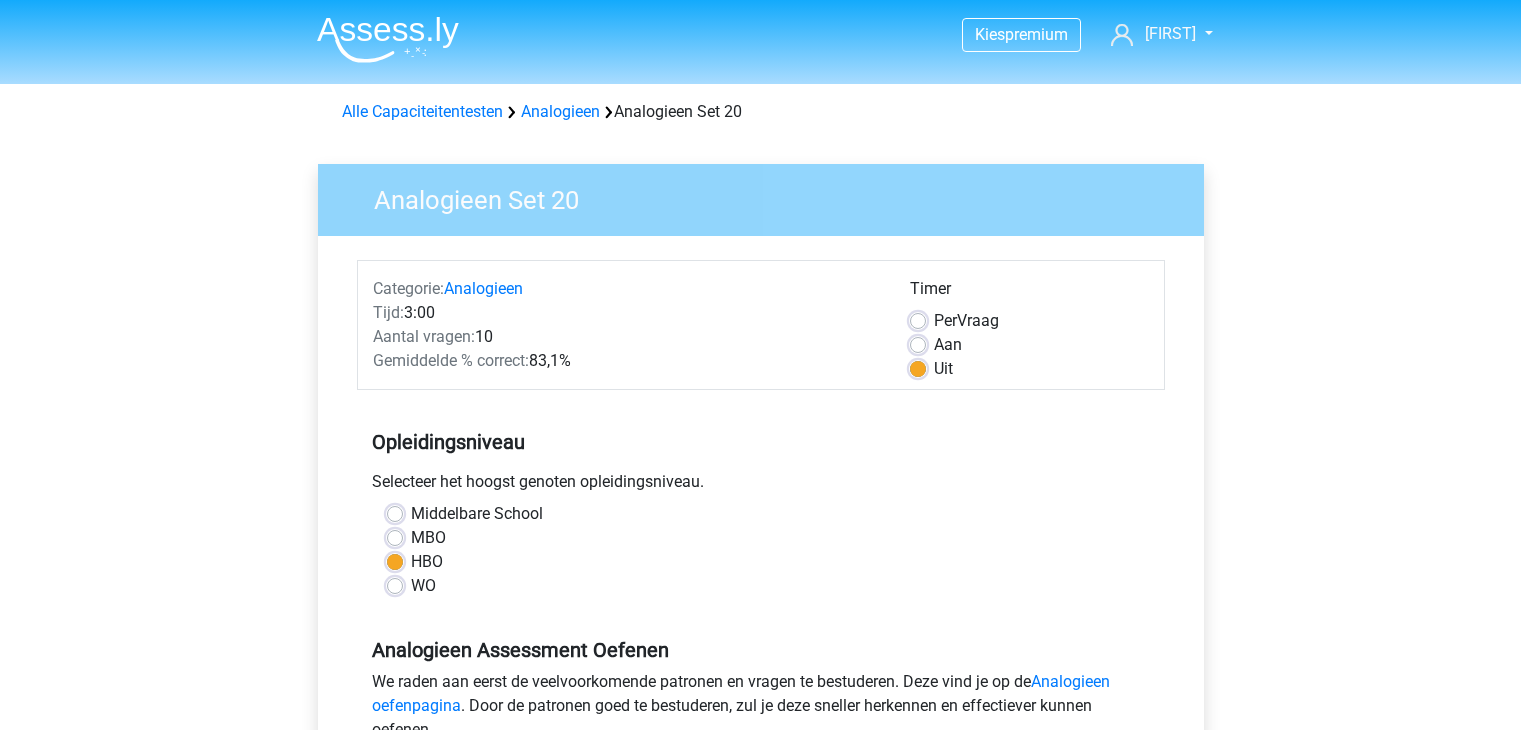 scroll, scrollTop: 0, scrollLeft: 0, axis: both 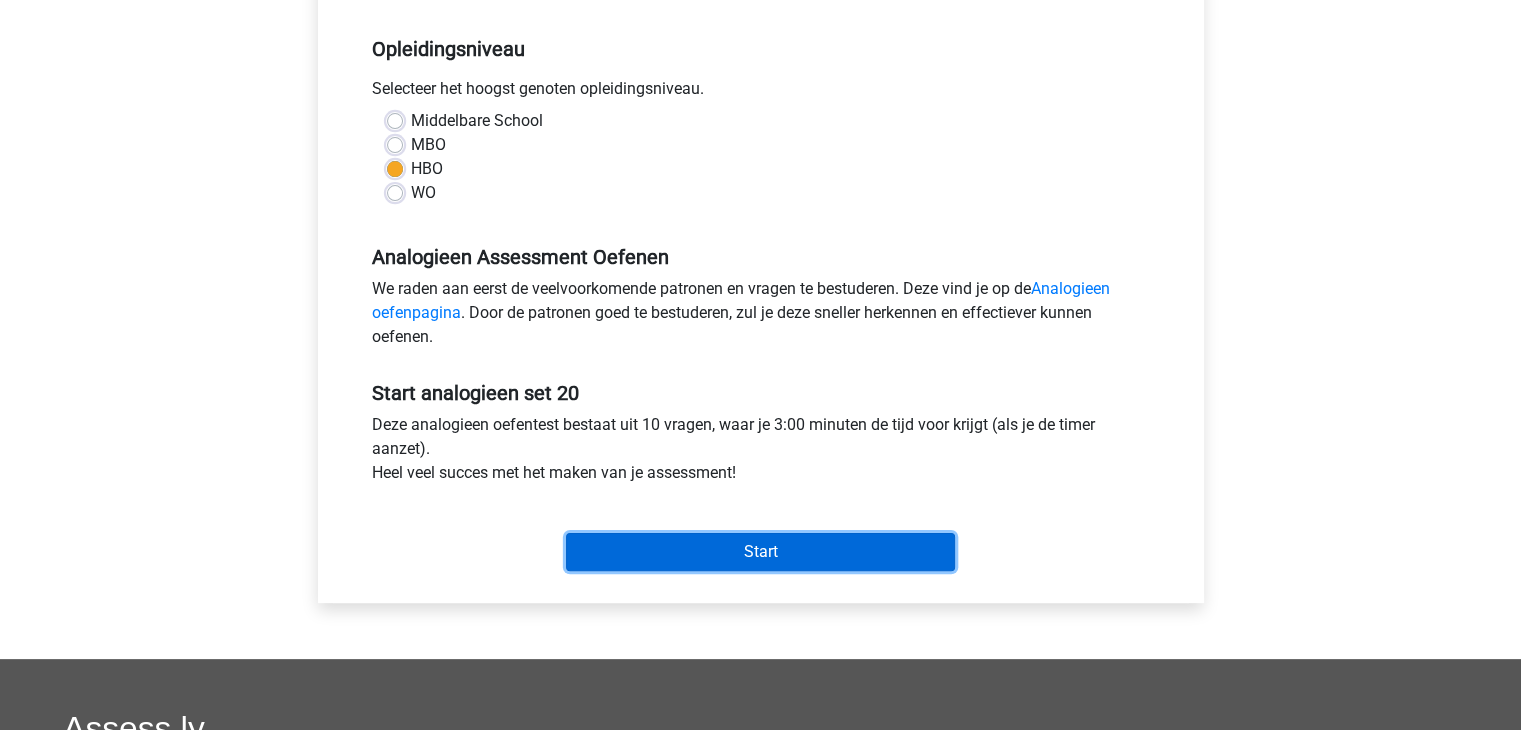 click on "Start" at bounding box center (760, 552) 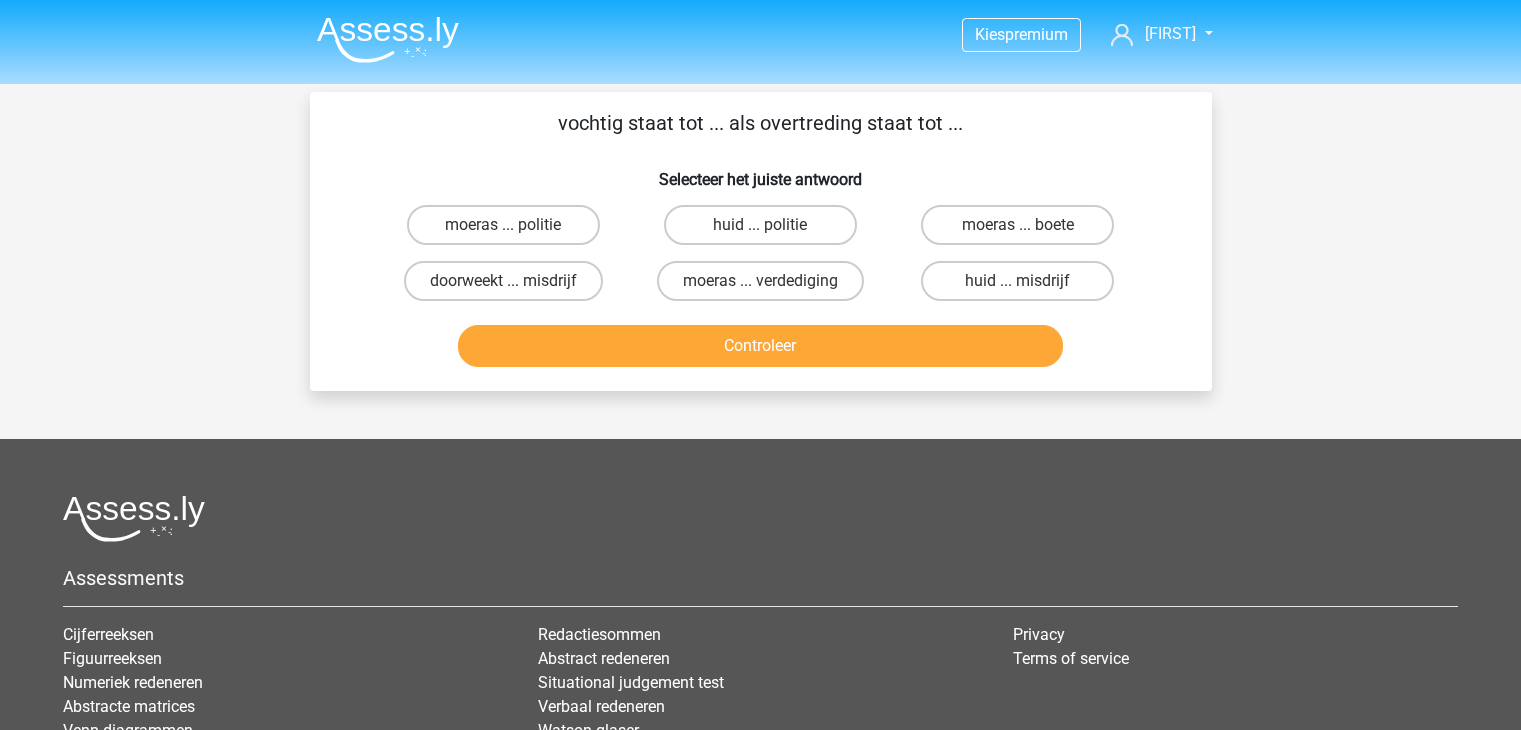 scroll, scrollTop: 0, scrollLeft: 0, axis: both 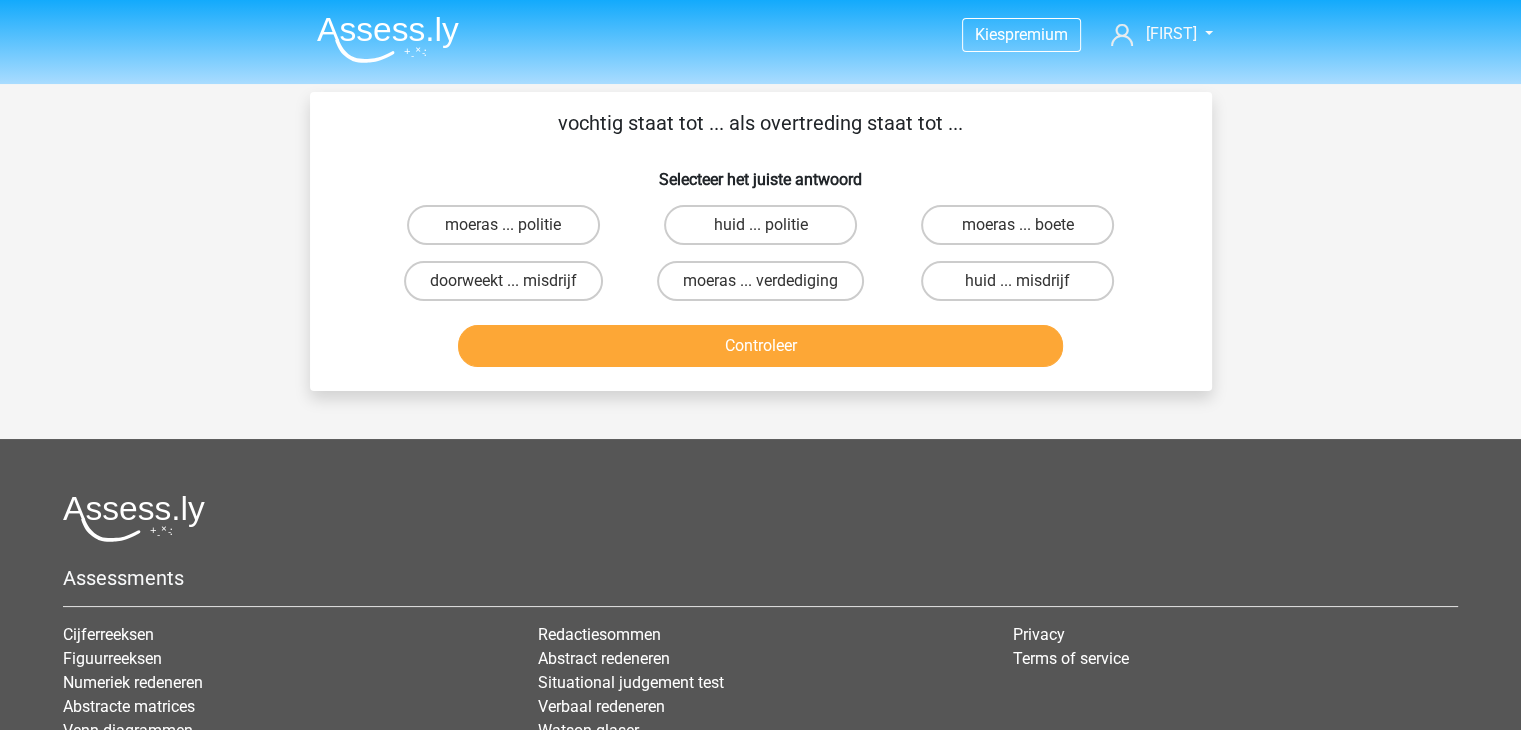 click on "doorweekt ... misdrijf" at bounding box center [509, 287] 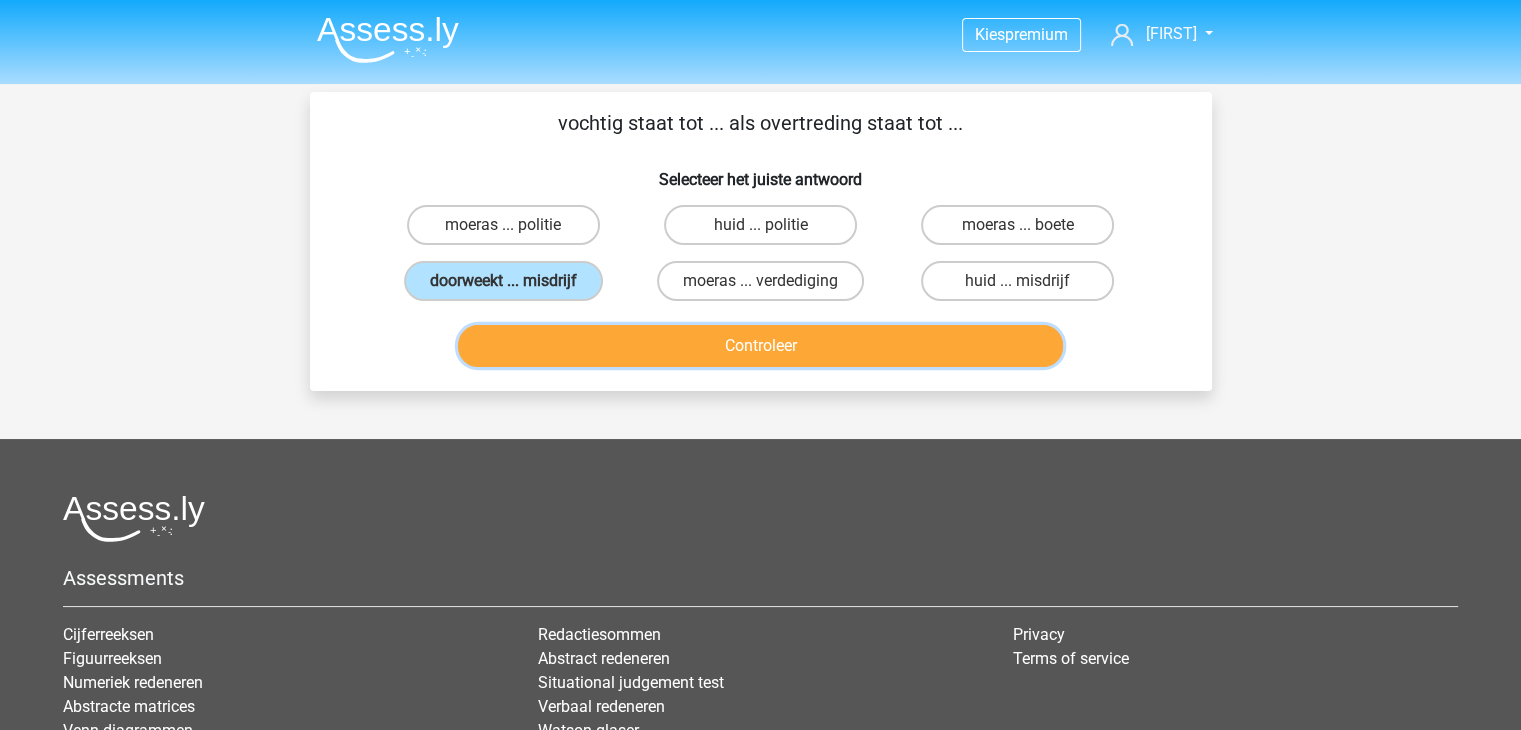 click on "Controleer" at bounding box center [760, 346] 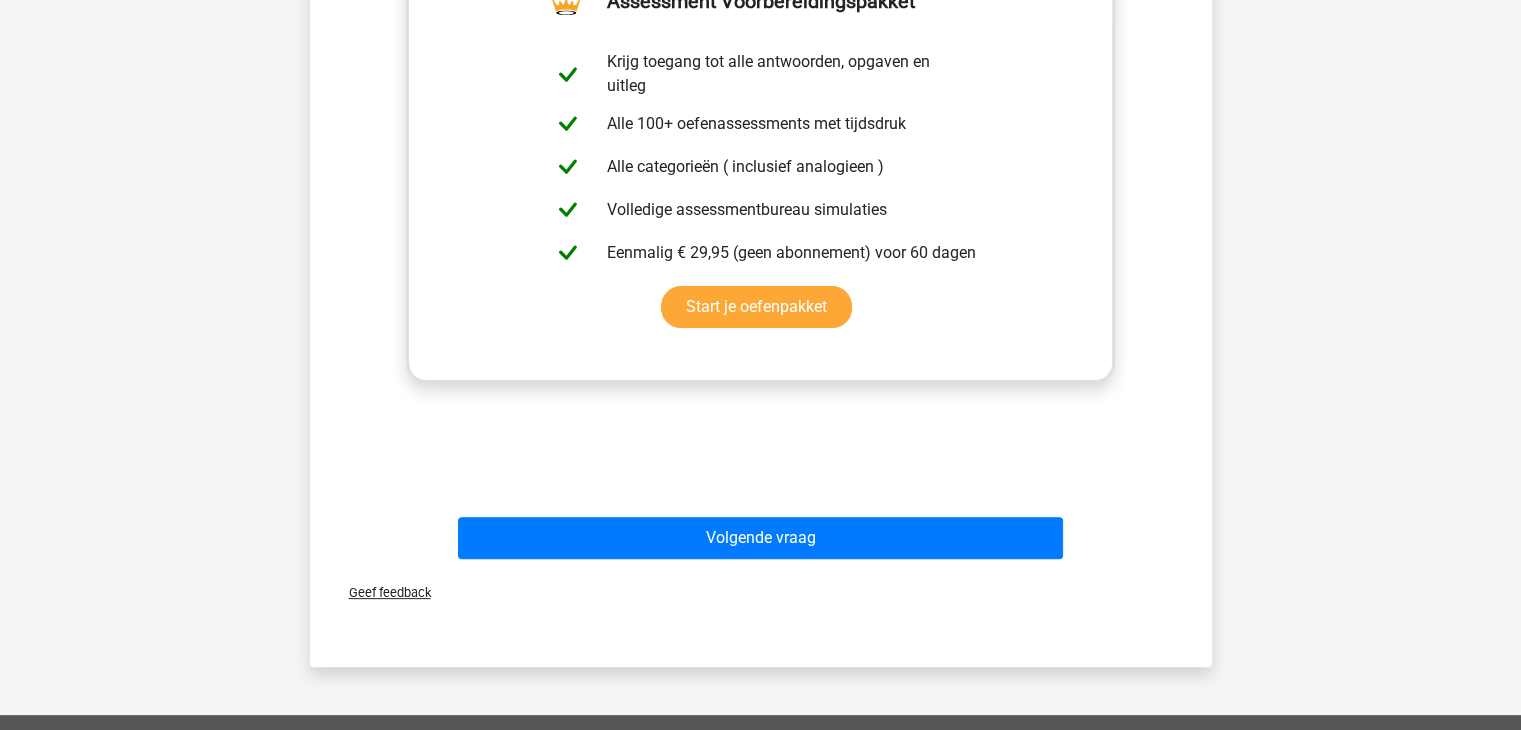 scroll, scrollTop: 456, scrollLeft: 0, axis: vertical 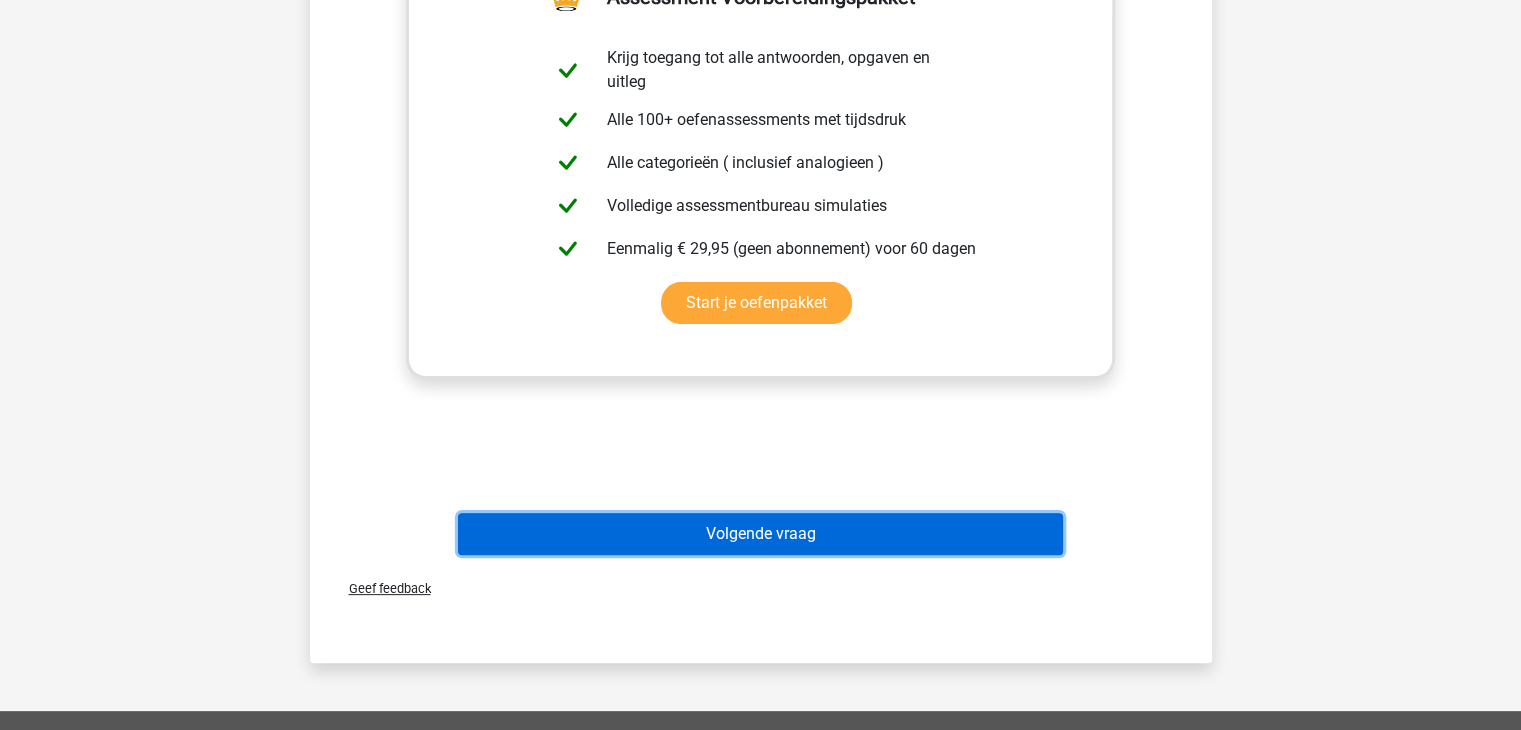 click on "Volgende vraag" at bounding box center (760, 534) 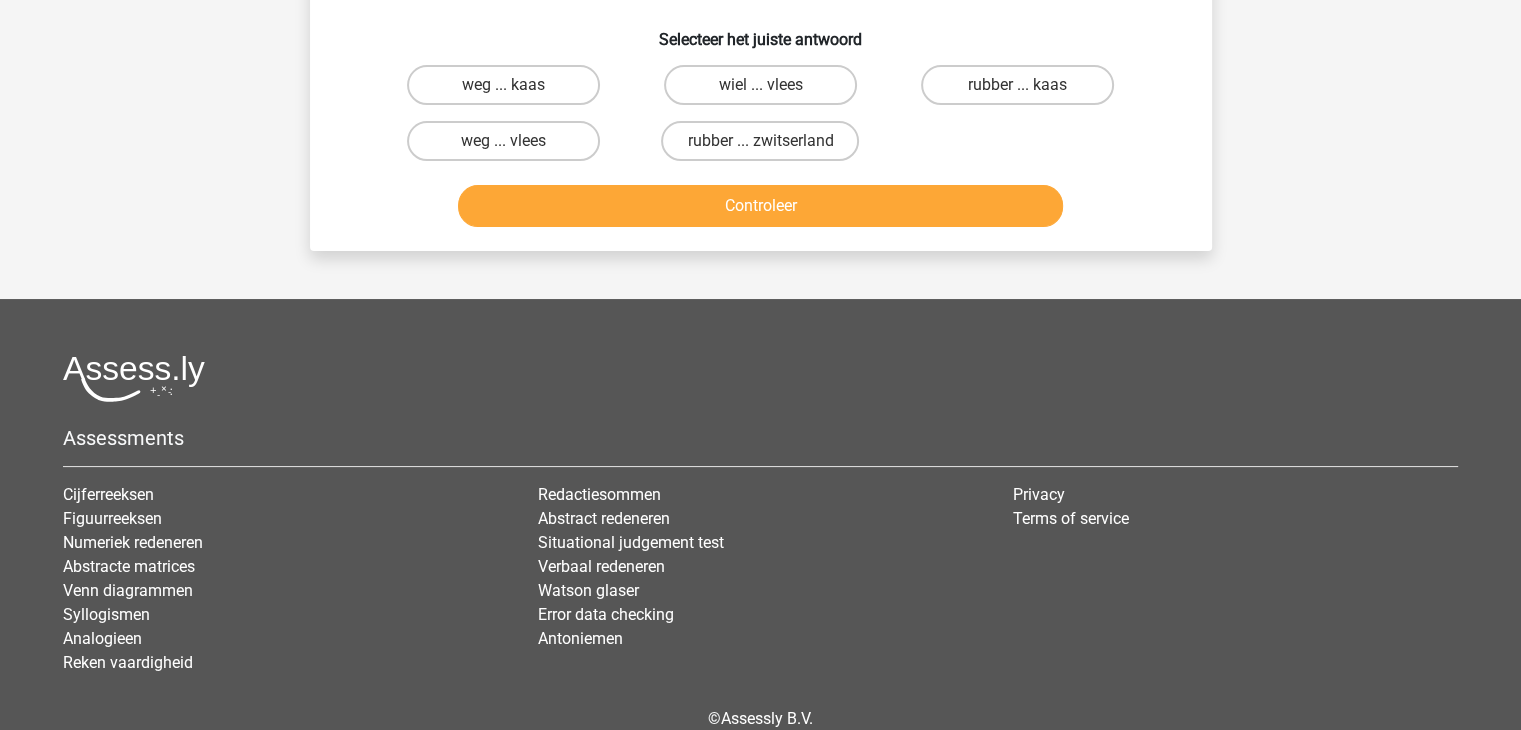 scroll, scrollTop: 92, scrollLeft: 0, axis: vertical 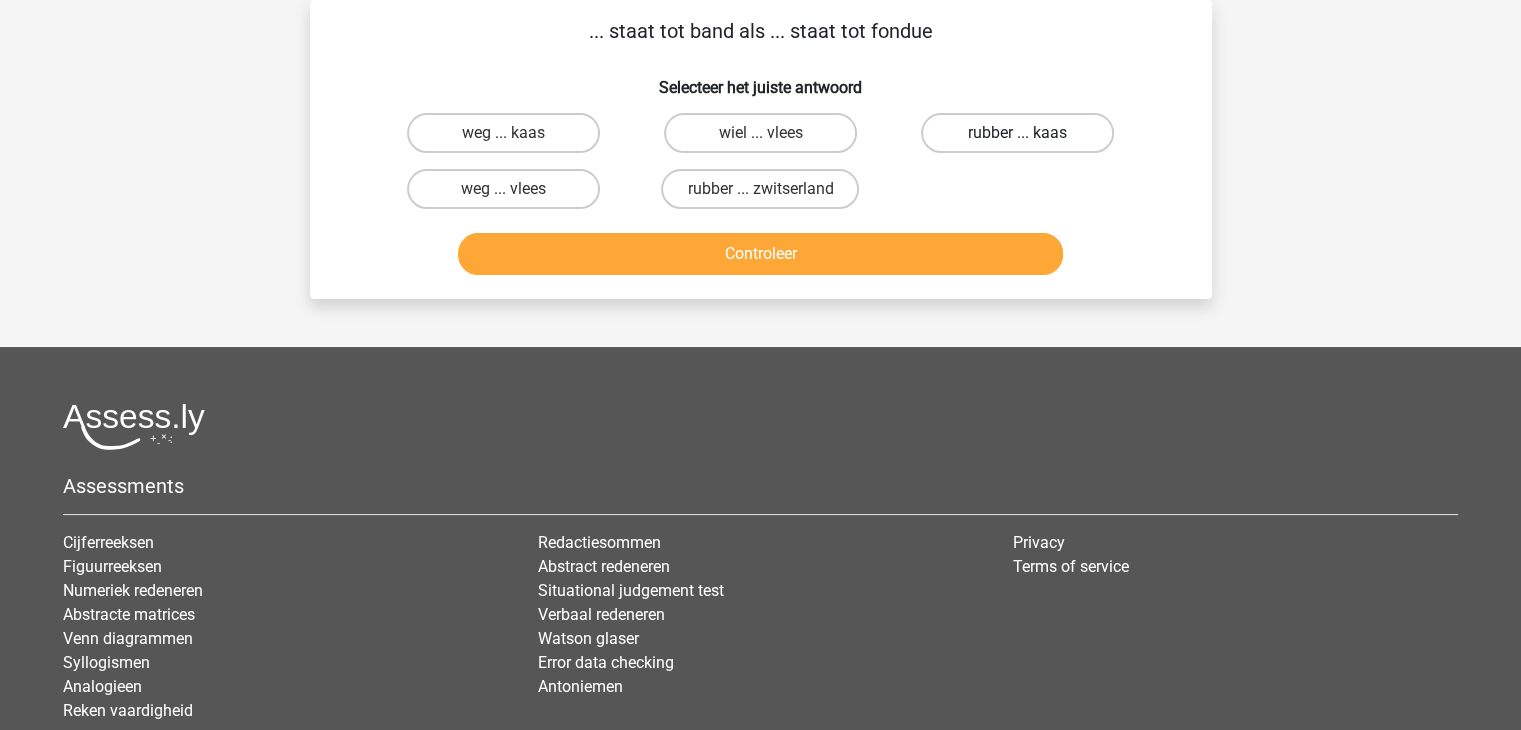 click on "rubber ... kaas" at bounding box center [1017, 133] 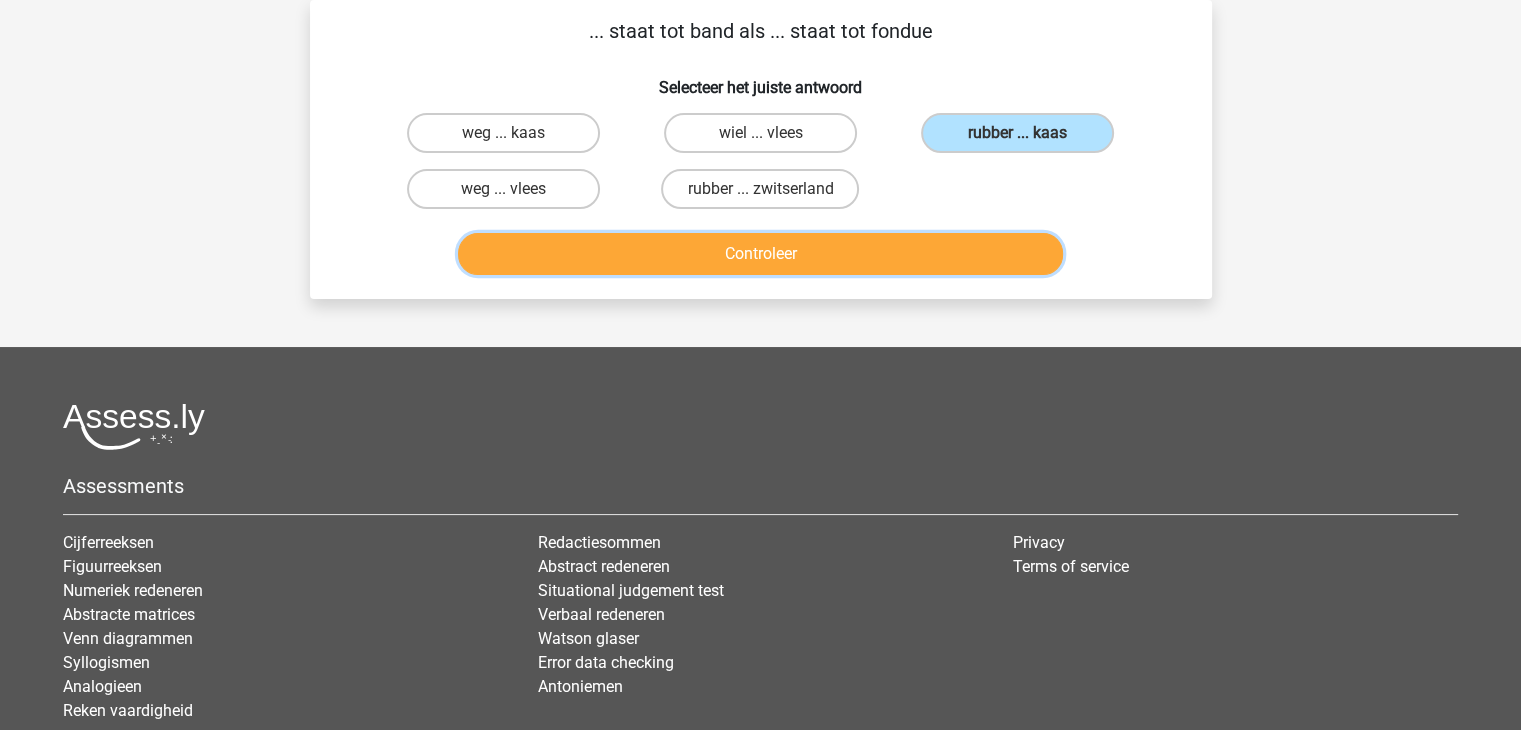 click on "Controleer" at bounding box center [760, 254] 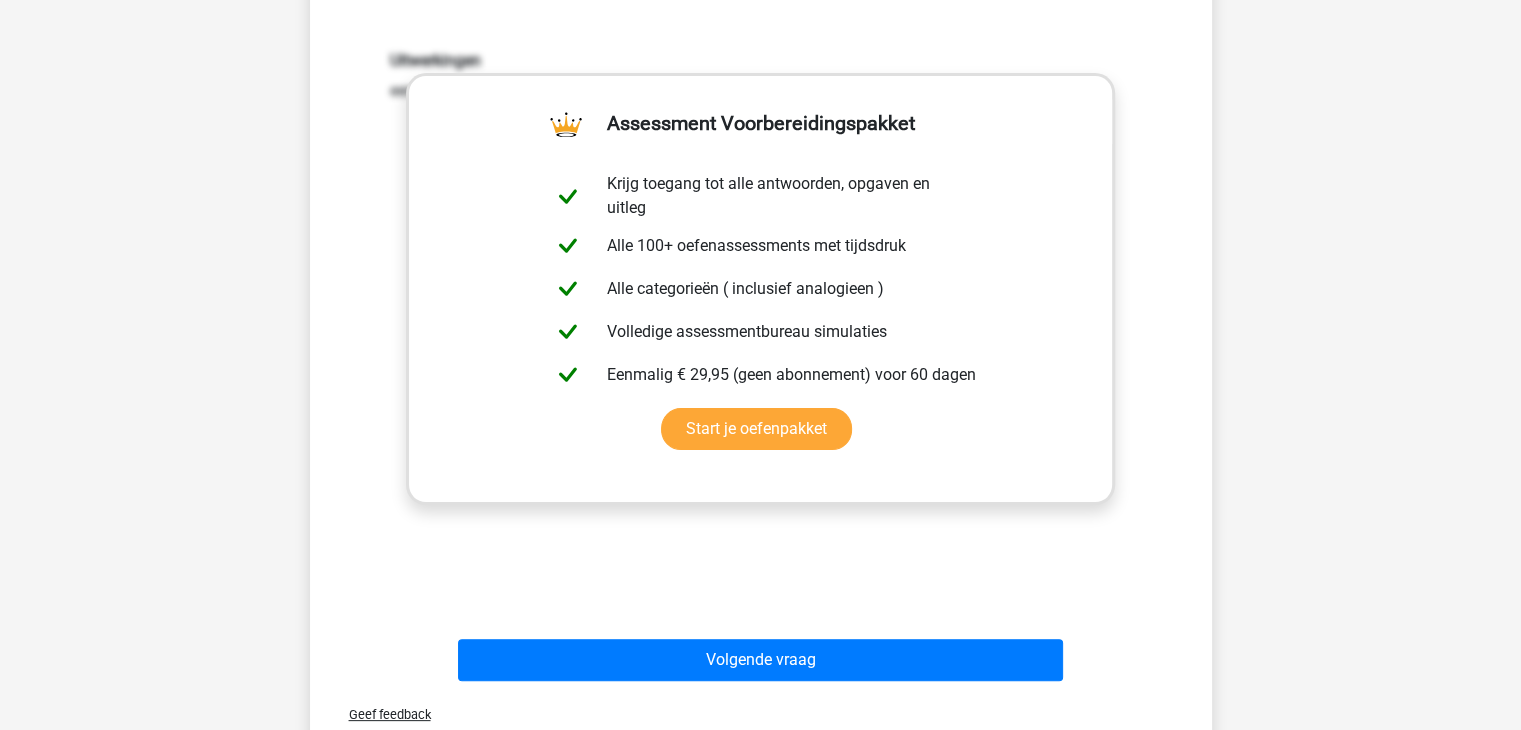 scroll, scrollTop: 380, scrollLeft: 0, axis: vertical 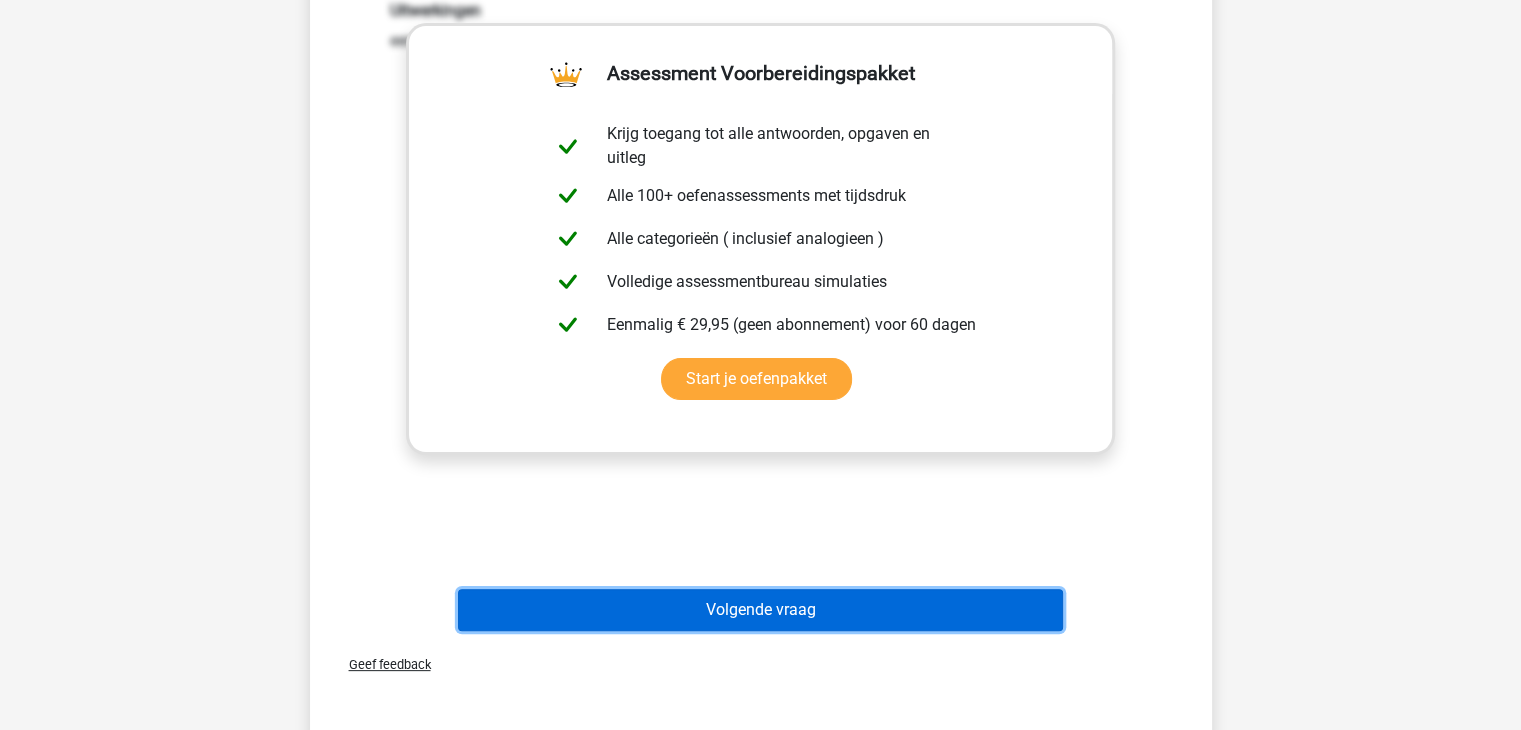 click on "Volgende vraag" at bounding box center (760, 610) 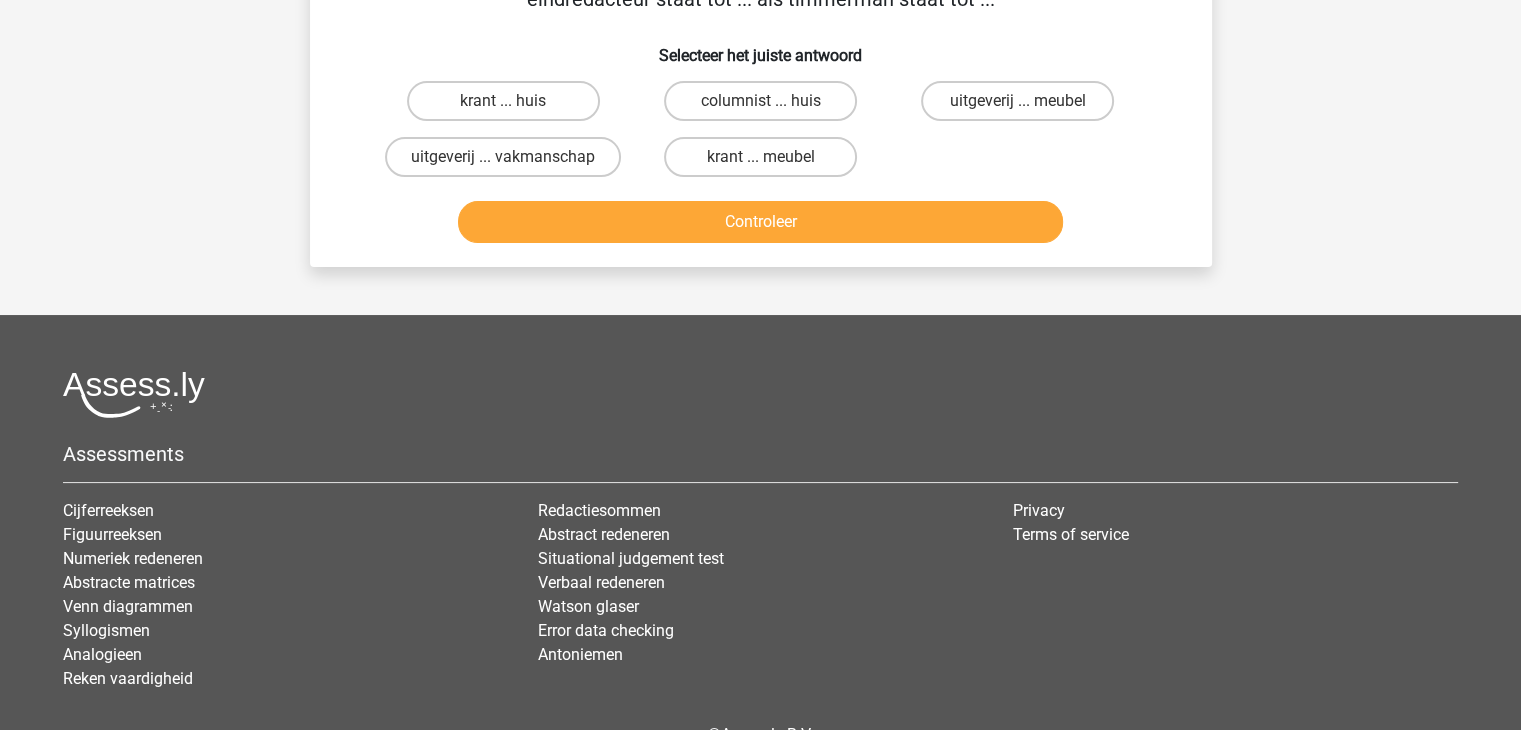 scroll, scrollTop: 92, scrollLeft: 0, axis: vertical 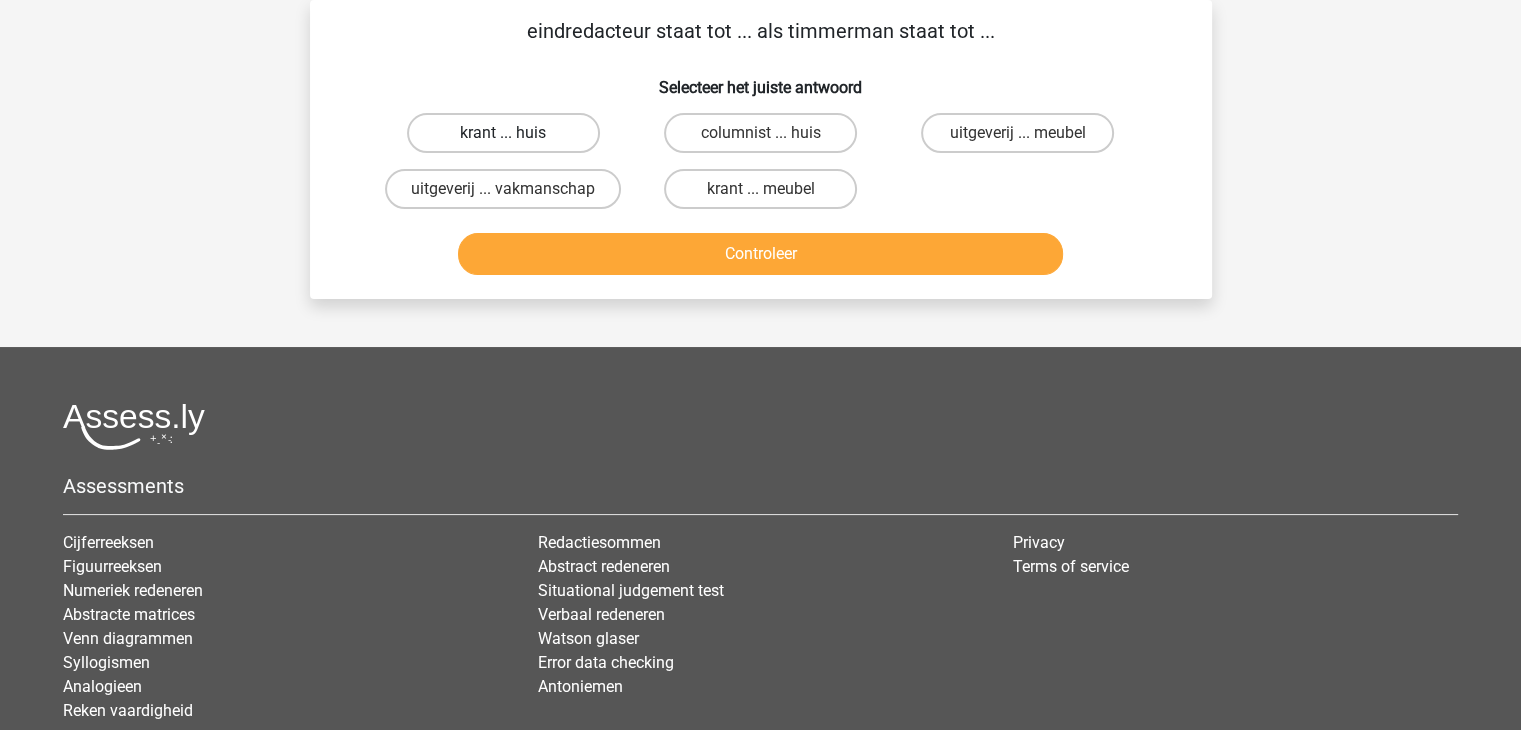 click on "krant ... huis" at bounding box center [503, 133] 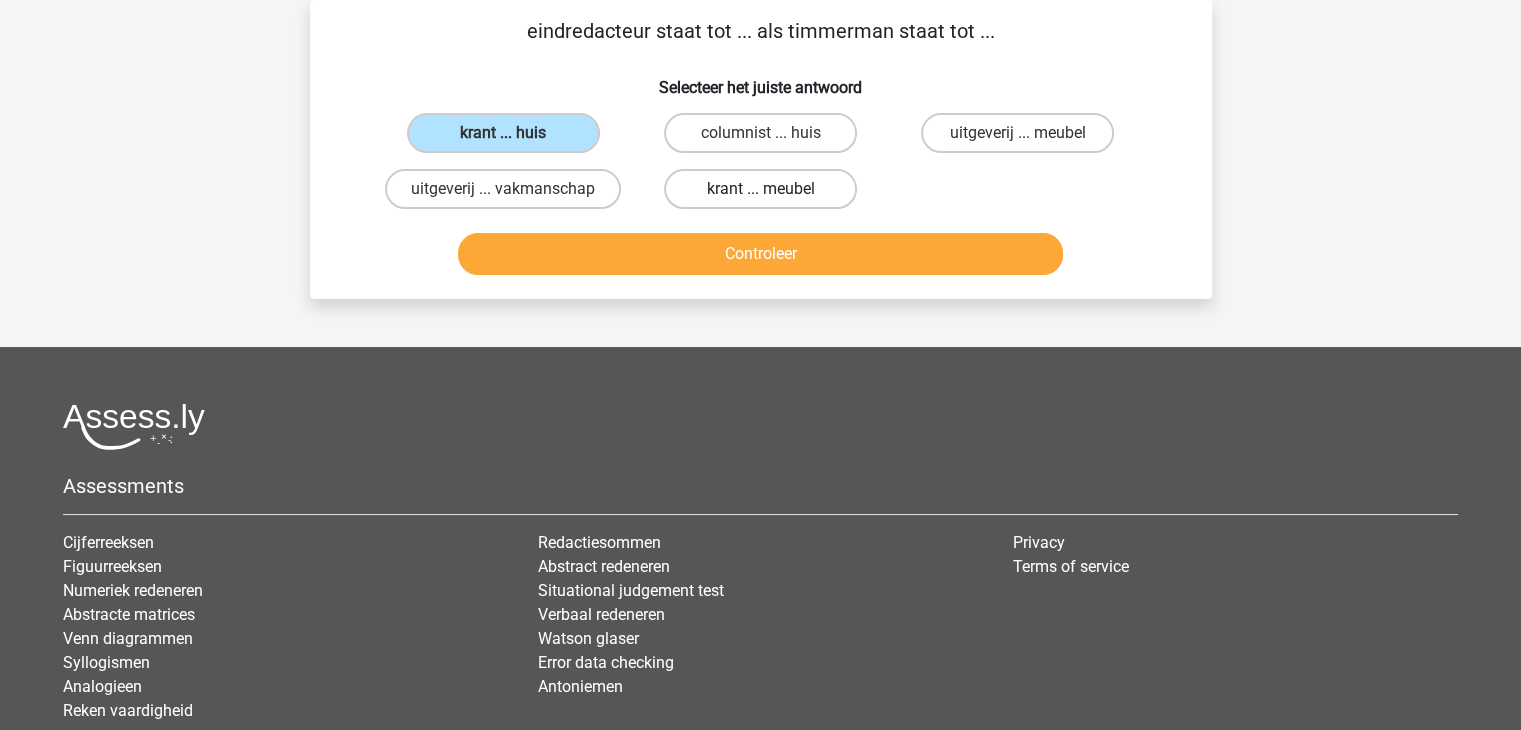 click on "krant ... meubel" at bounding box center (760, 189) 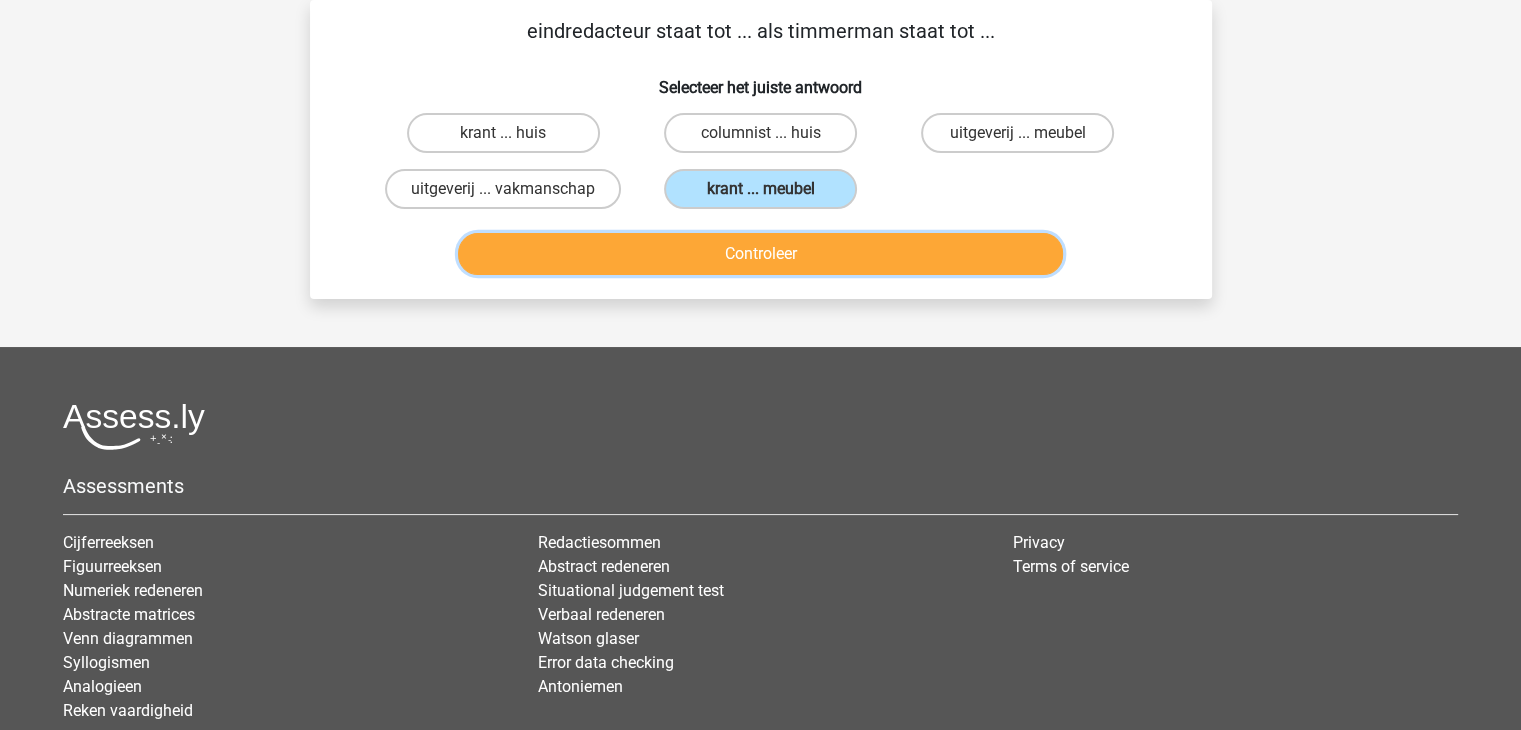 click on "Controleer" at bounding box center [760, 254] 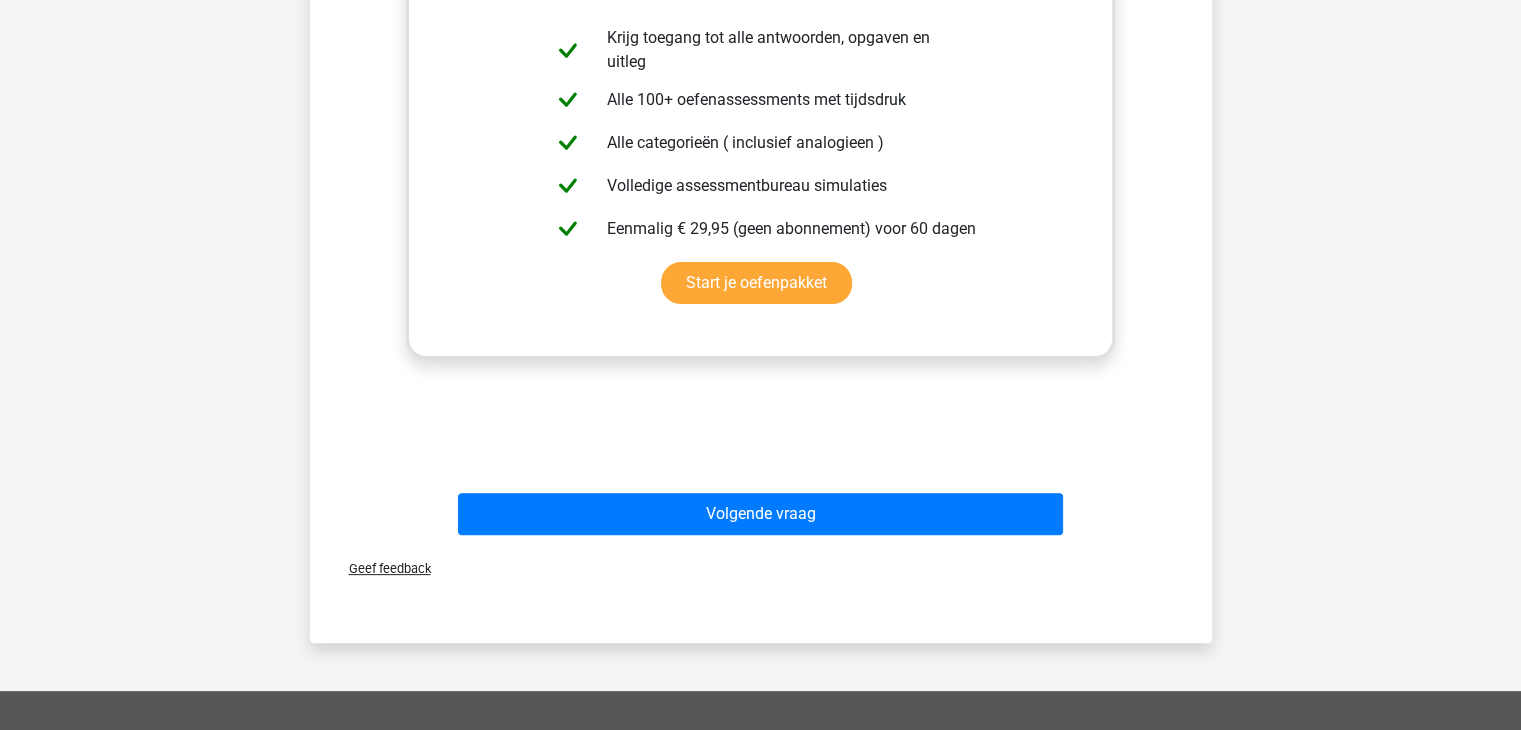 scroll, scrollTop: 529, scrollLeft: 0, axis: vertical 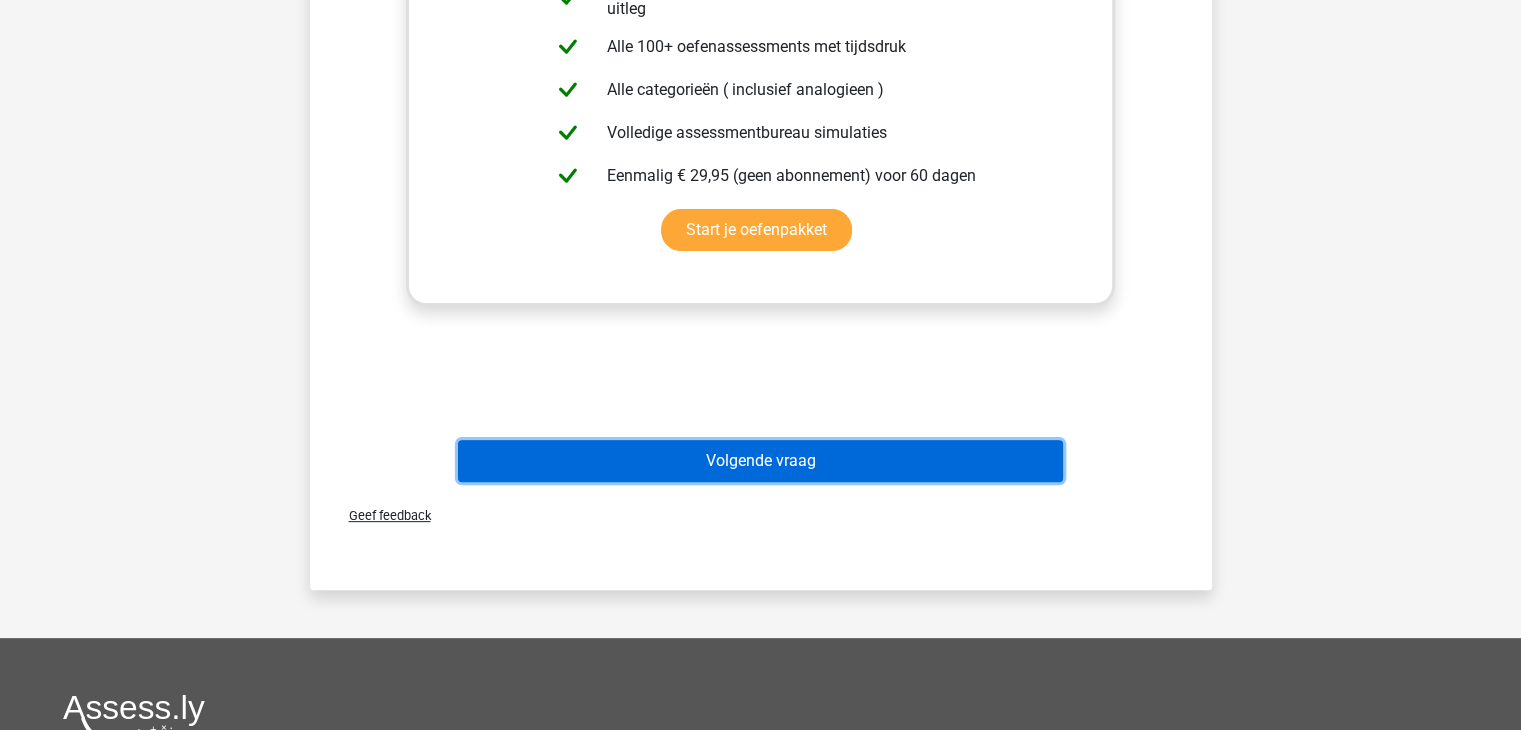 click on "Volgende vraag" at bounding box center (760, 461) 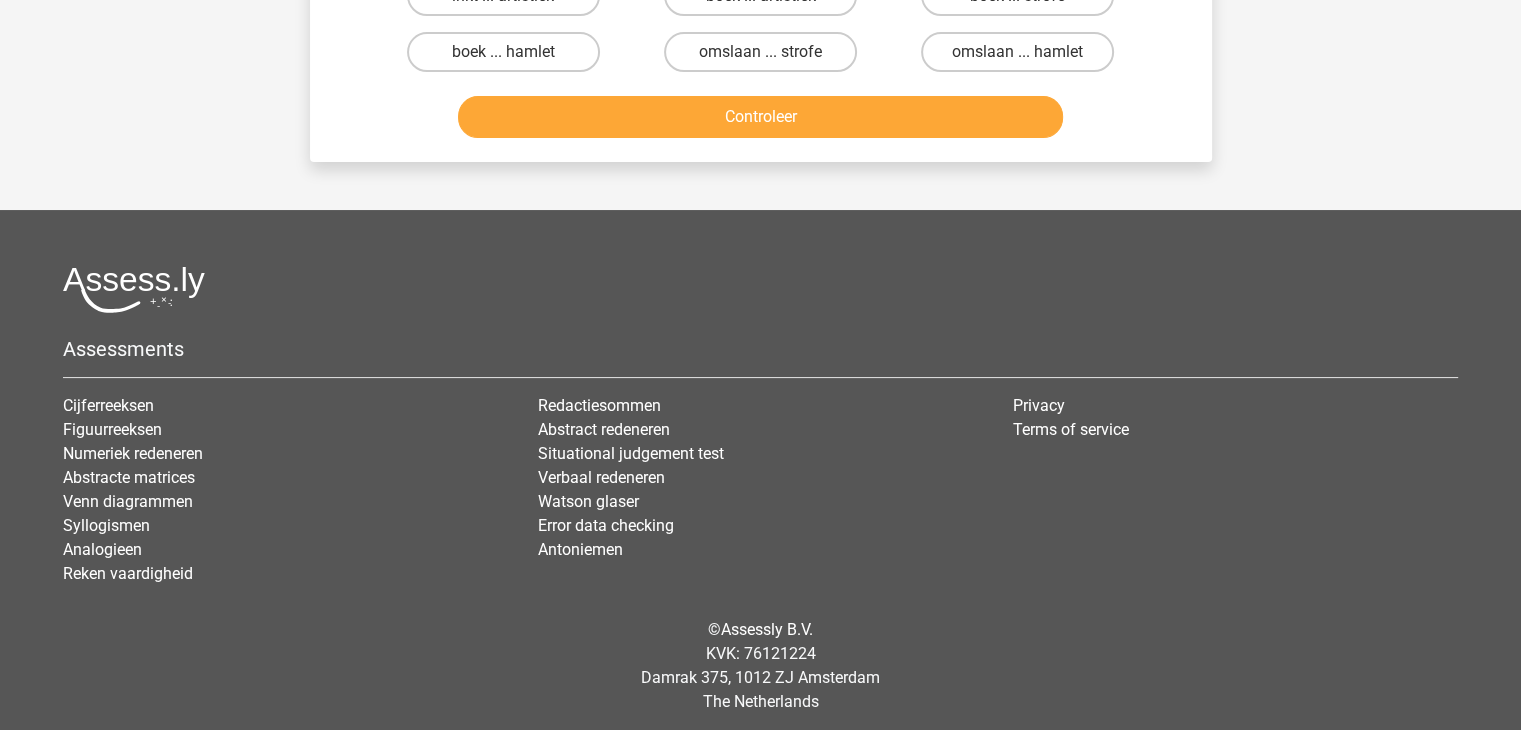 scroll, scrollTop: 92, scrollLeft: 0, axis: vertical 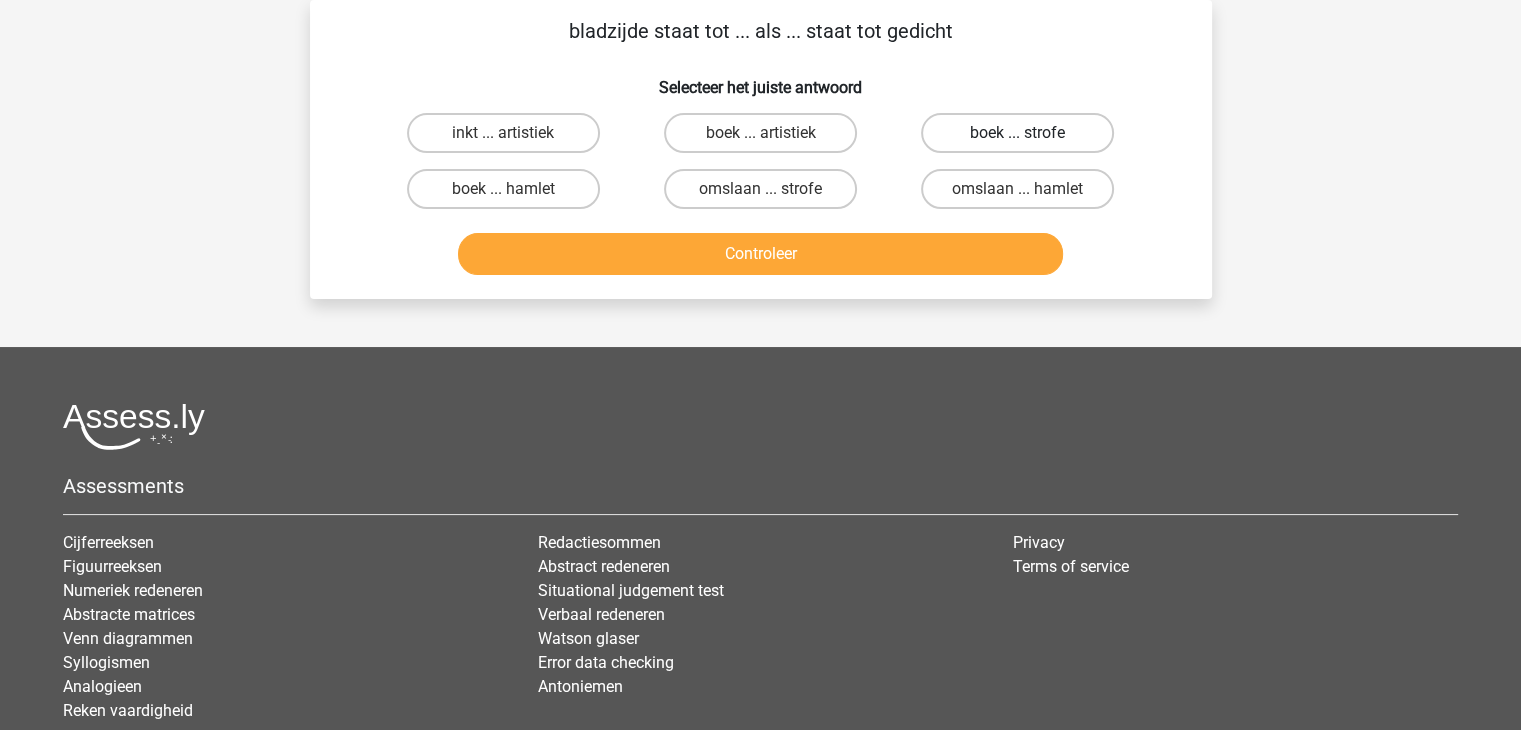 click on "boek ... strofe" at bounding box center [1017, 133] 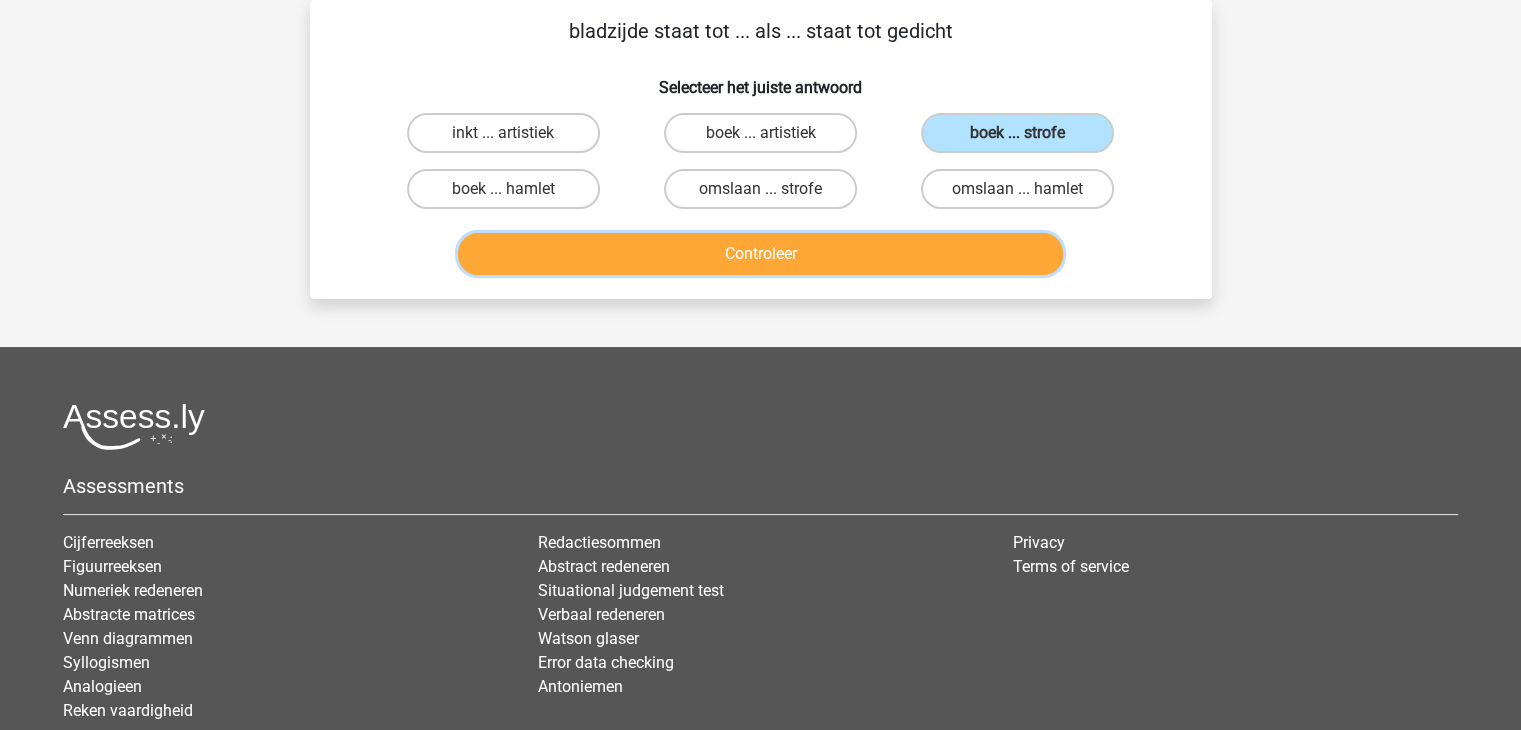 click on "Controleer" at bounding box center (760, 254) 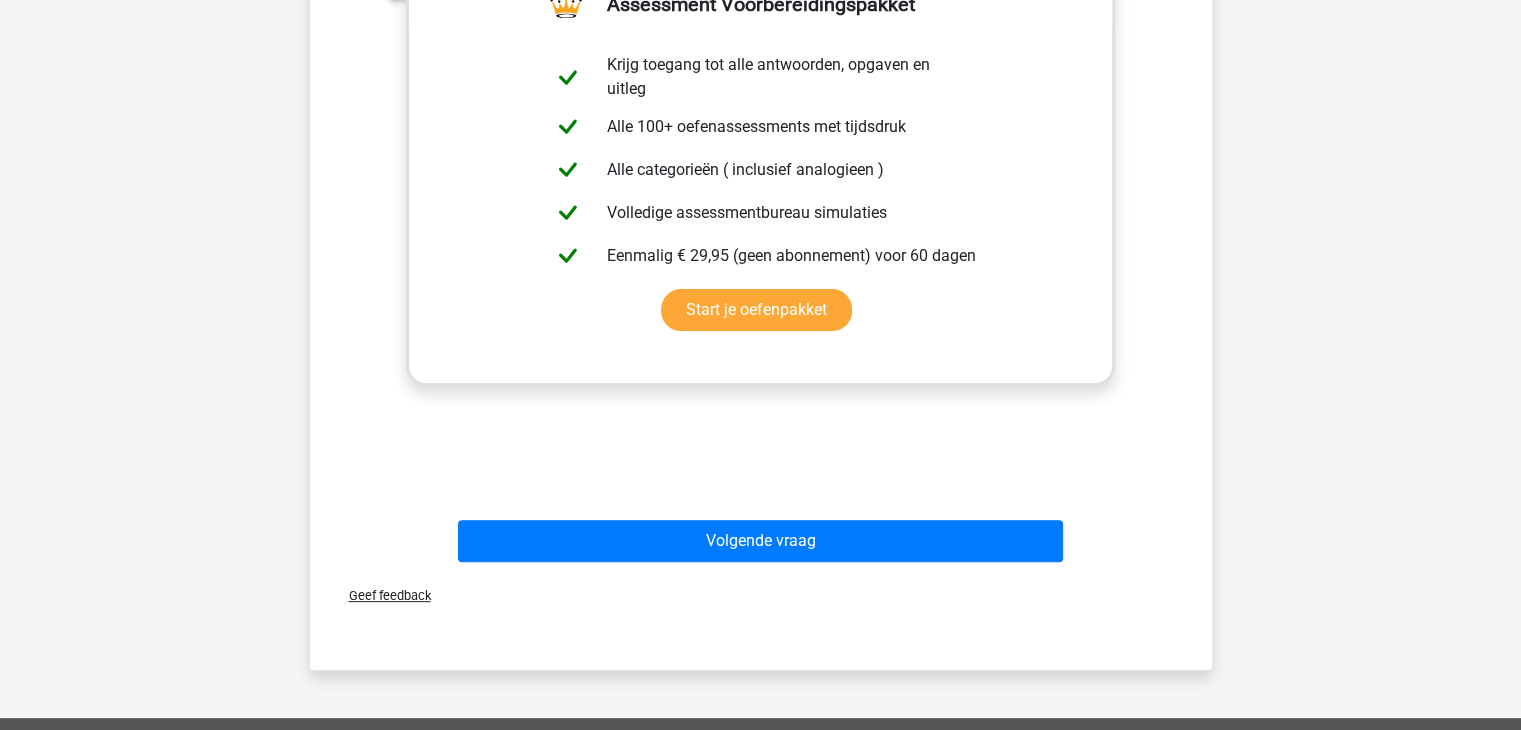 scroll, scrollTop: 474, scrollLeft: 0, axis: vertical 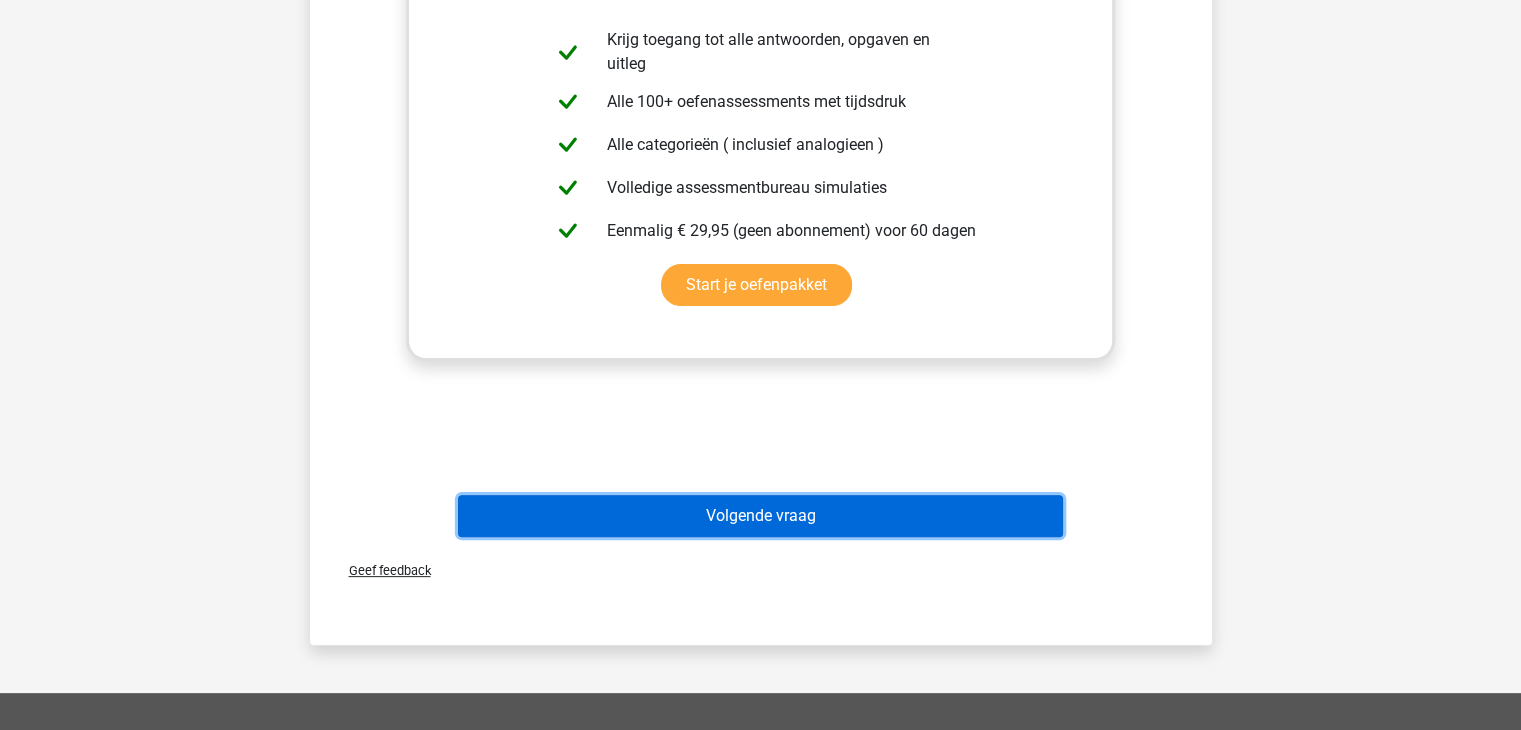 click on "Volgende vraag" at bounding box center (760, 516) 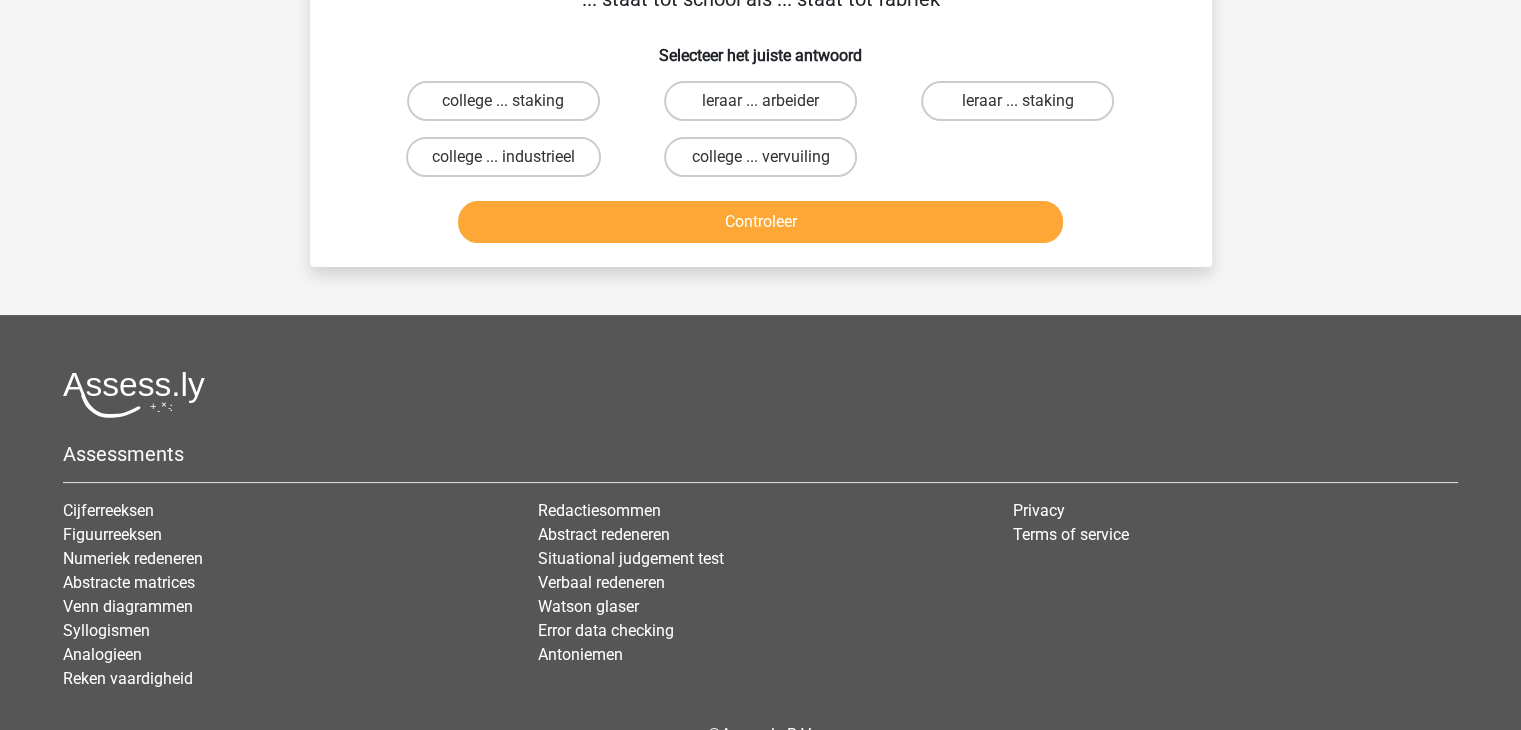 scroll, scrollTop: 92, scrollLeft: 0, axis: vertical 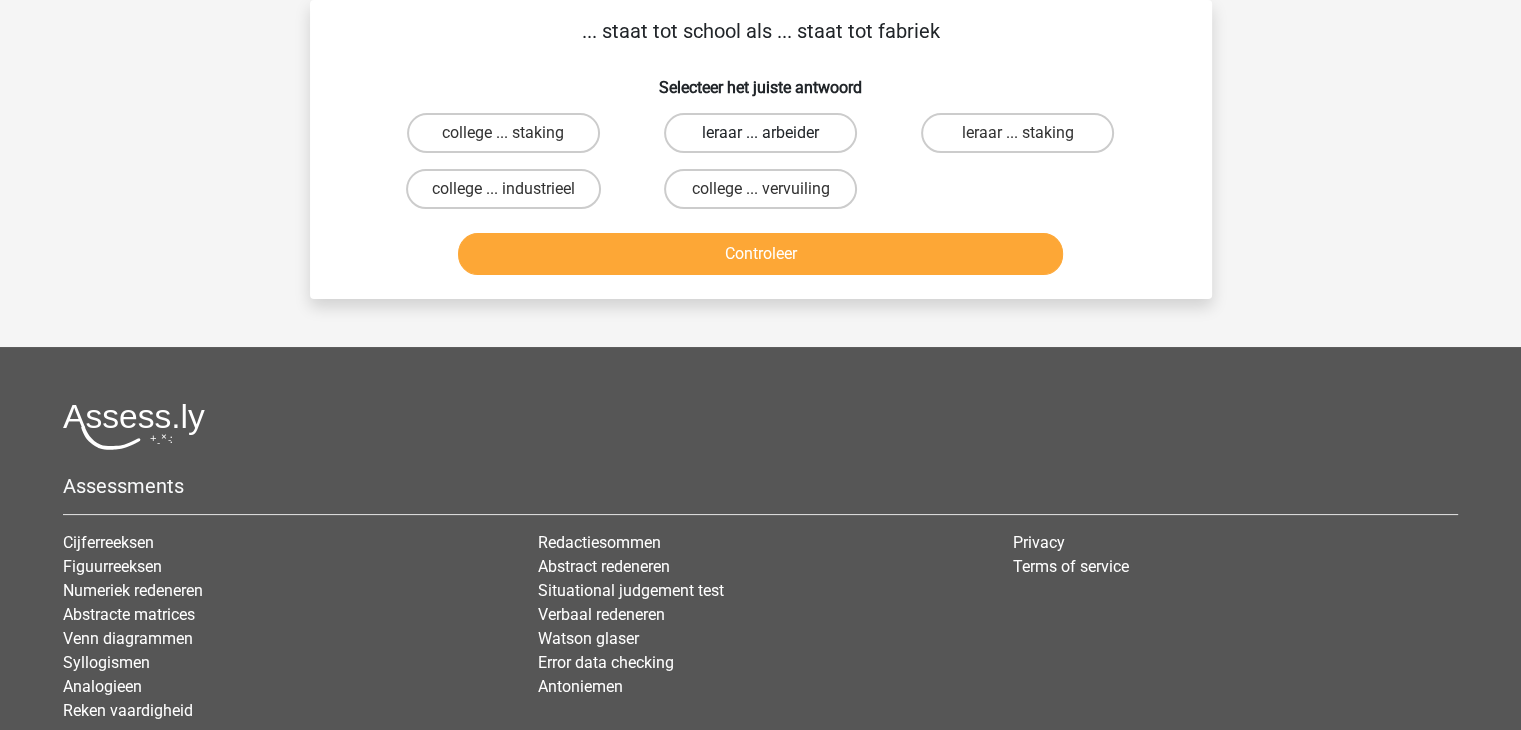 click on "leraar ... arbeider" at bounding box center [760, 133] 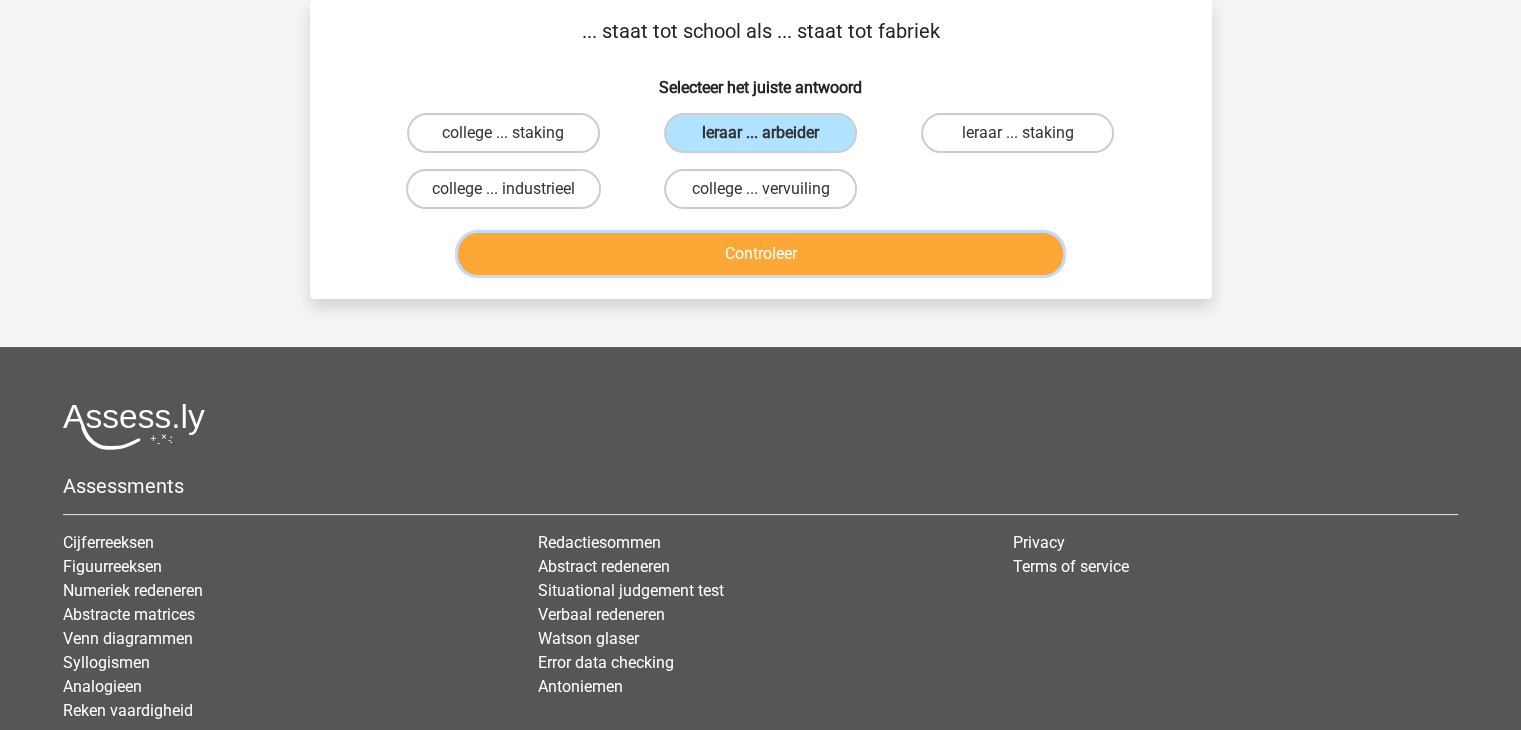 click on "Controleer" at bounding box center [760, 254] 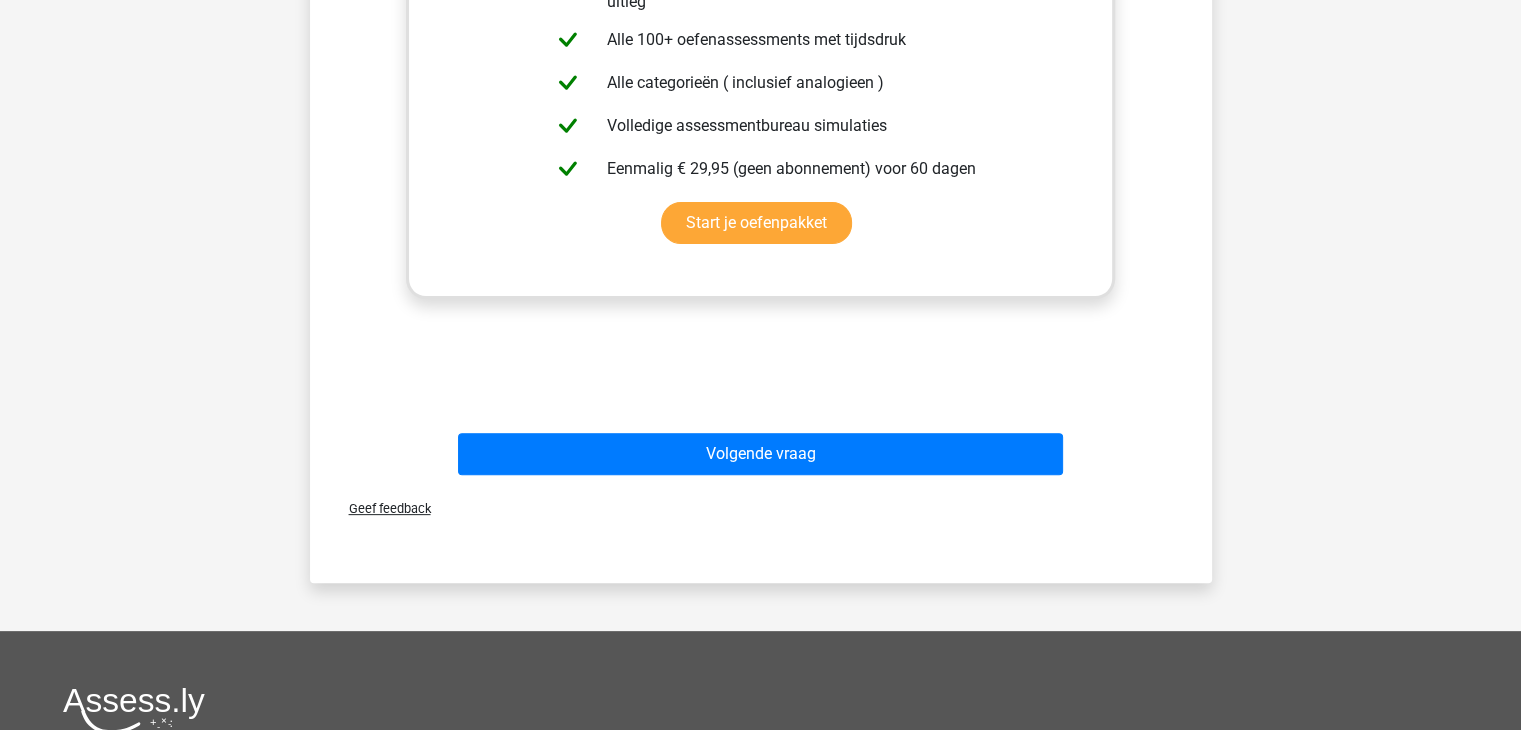 scroll, scrollTop: 576, scrollLeft: 0, axis: vertical 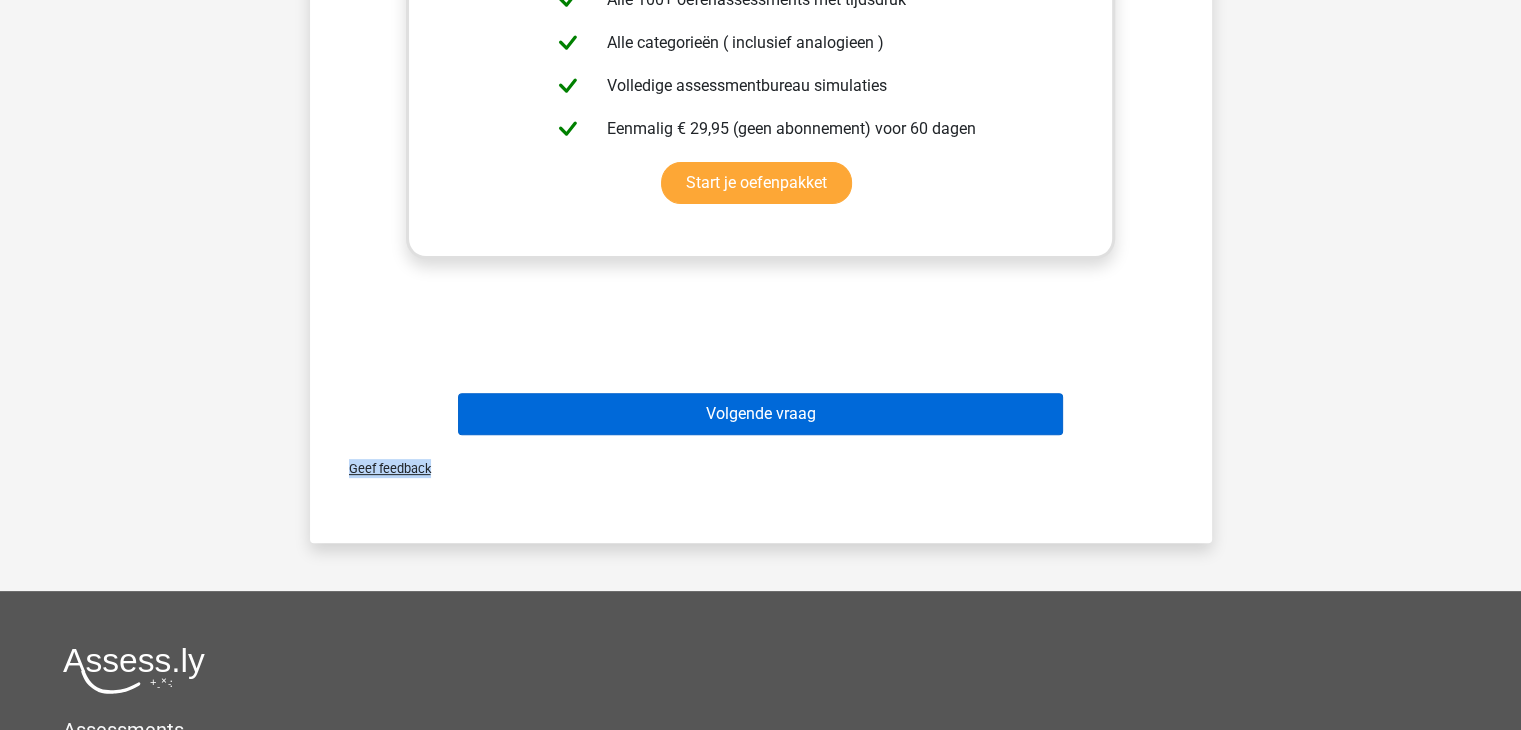 drag, startPoint x: 839, startPoint y: 446, endPoint x: 811, endPoint y: 417, distance: 40.311287 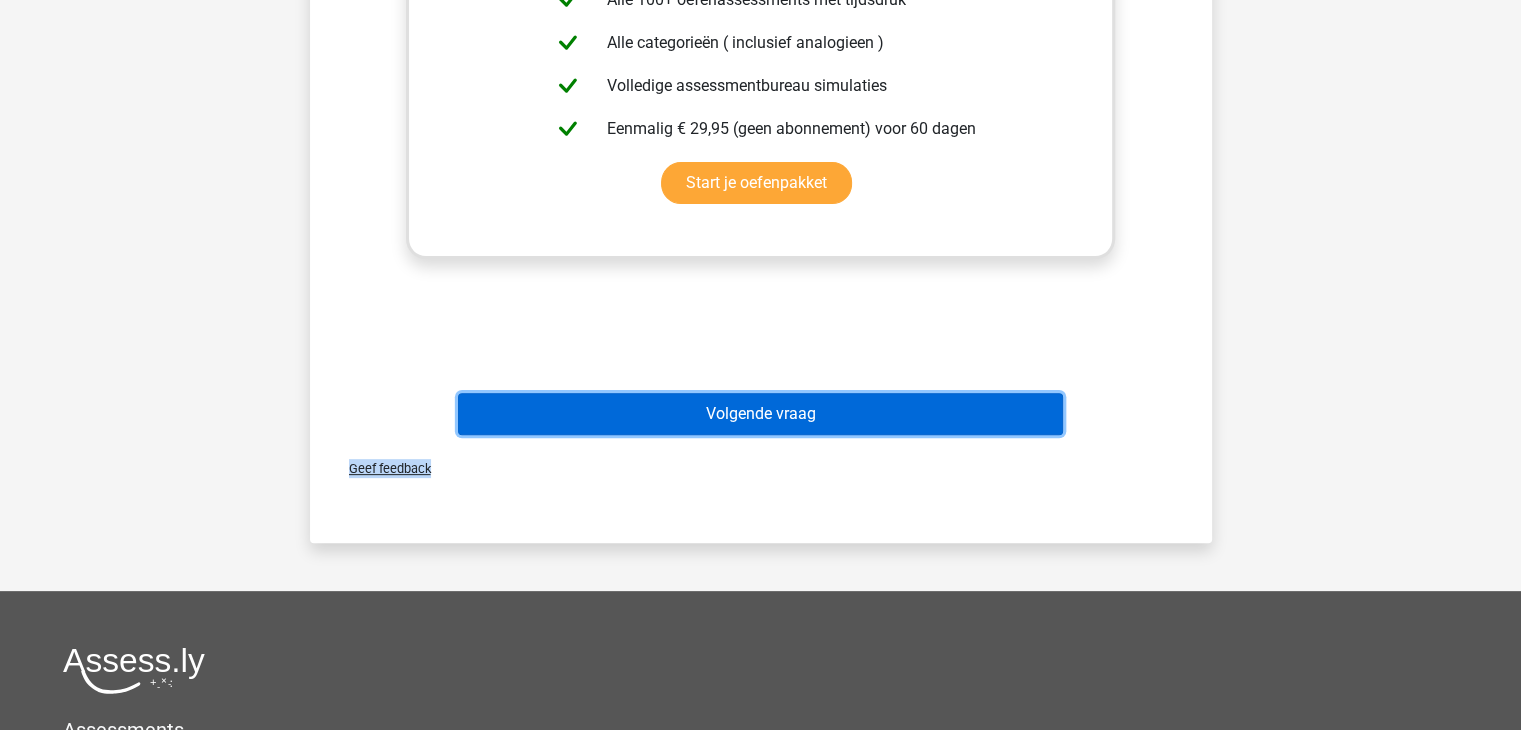 click on "Volgende vraag" at bounding box center (760, 414) 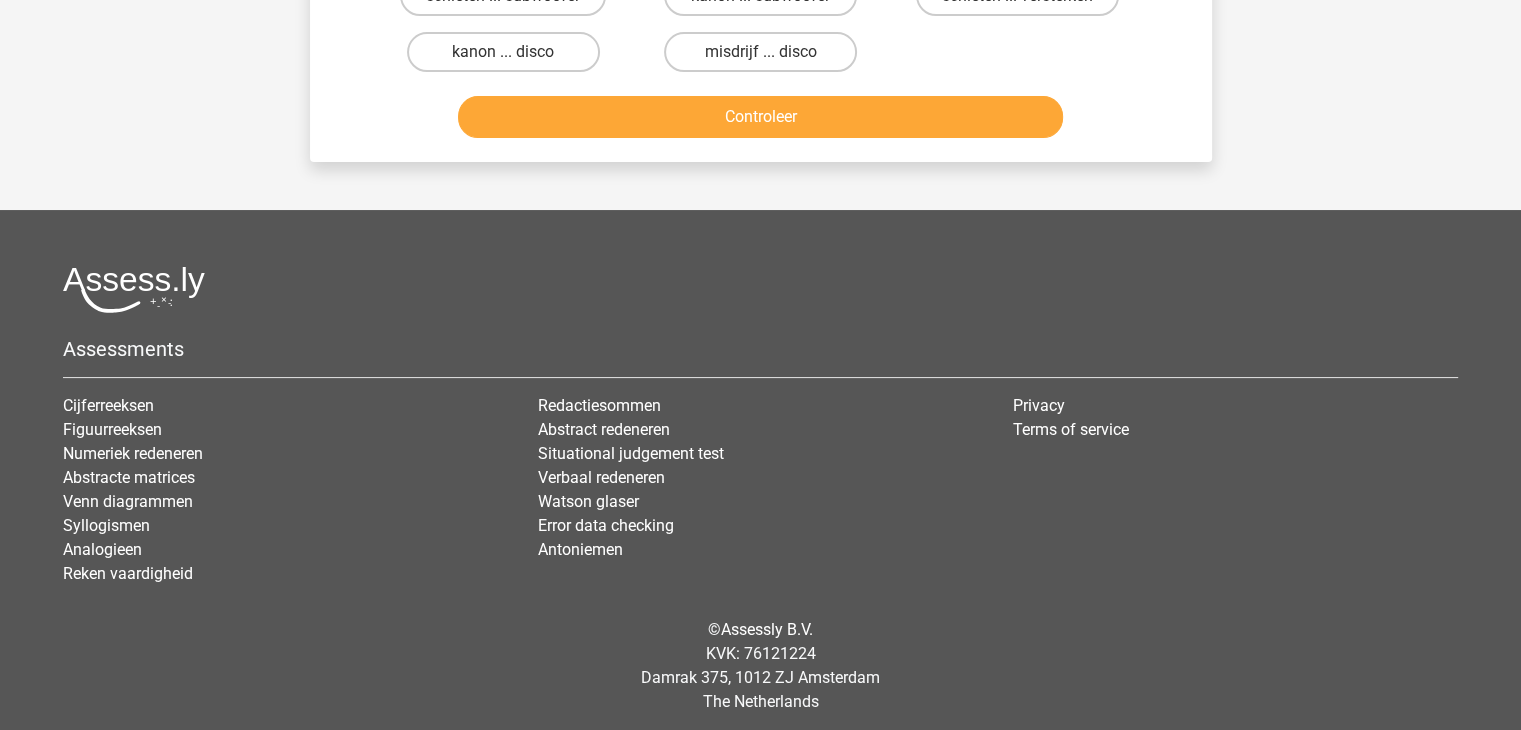 scroll, scrollTop: 92, scrollLeft: 0, axis: vertical 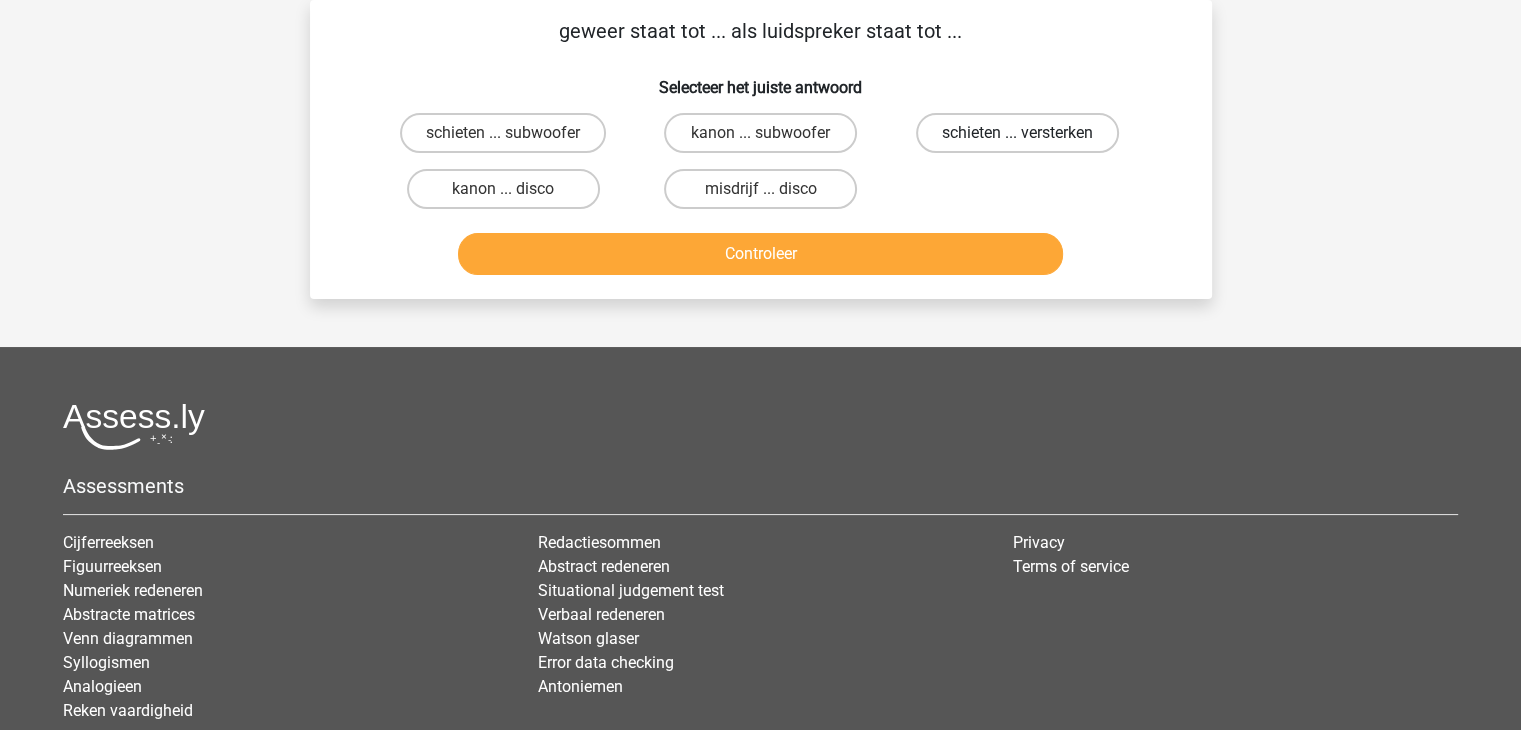 click on "schieten ... versterken" at bounding box center [1017, 133] 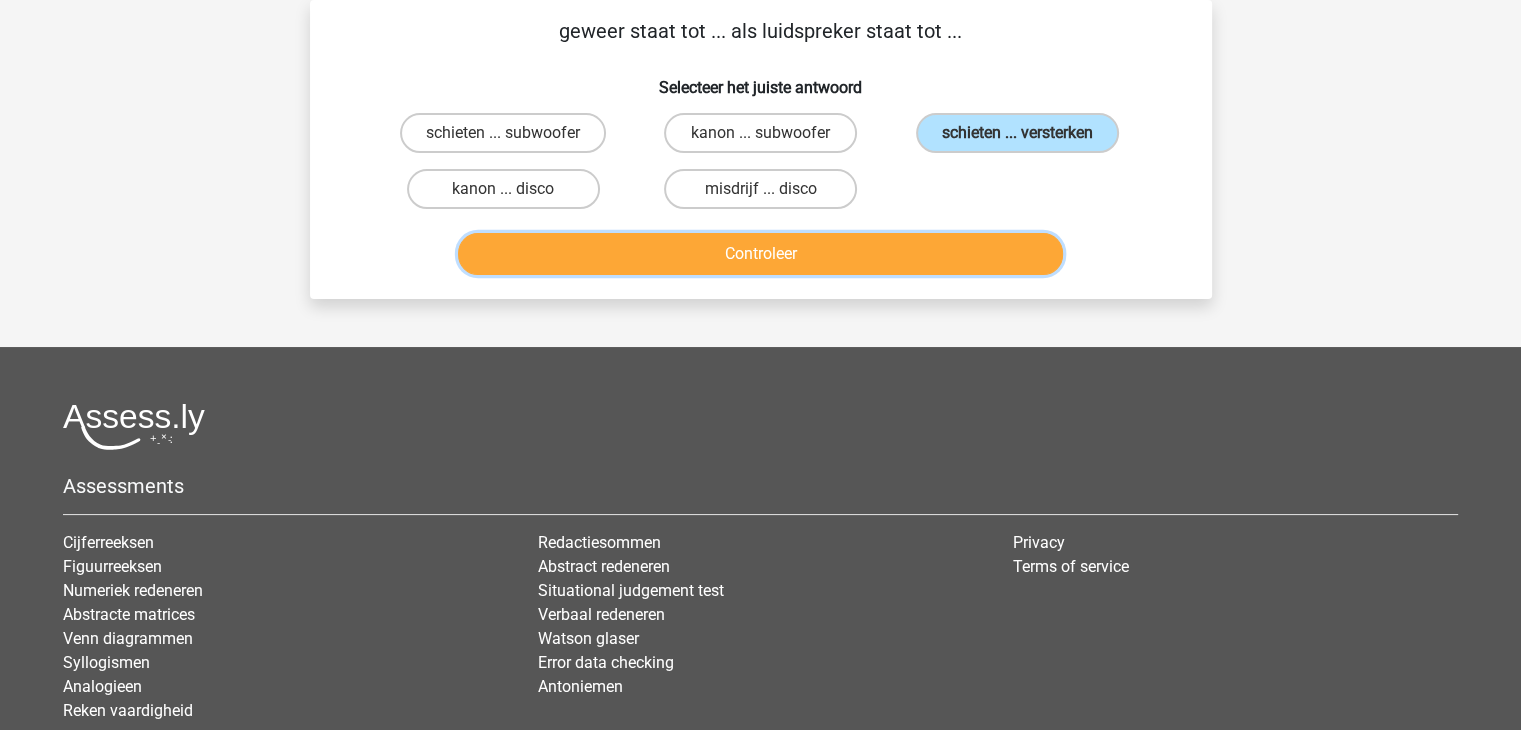 click on "Controleer" at bounding box center [760, 254] 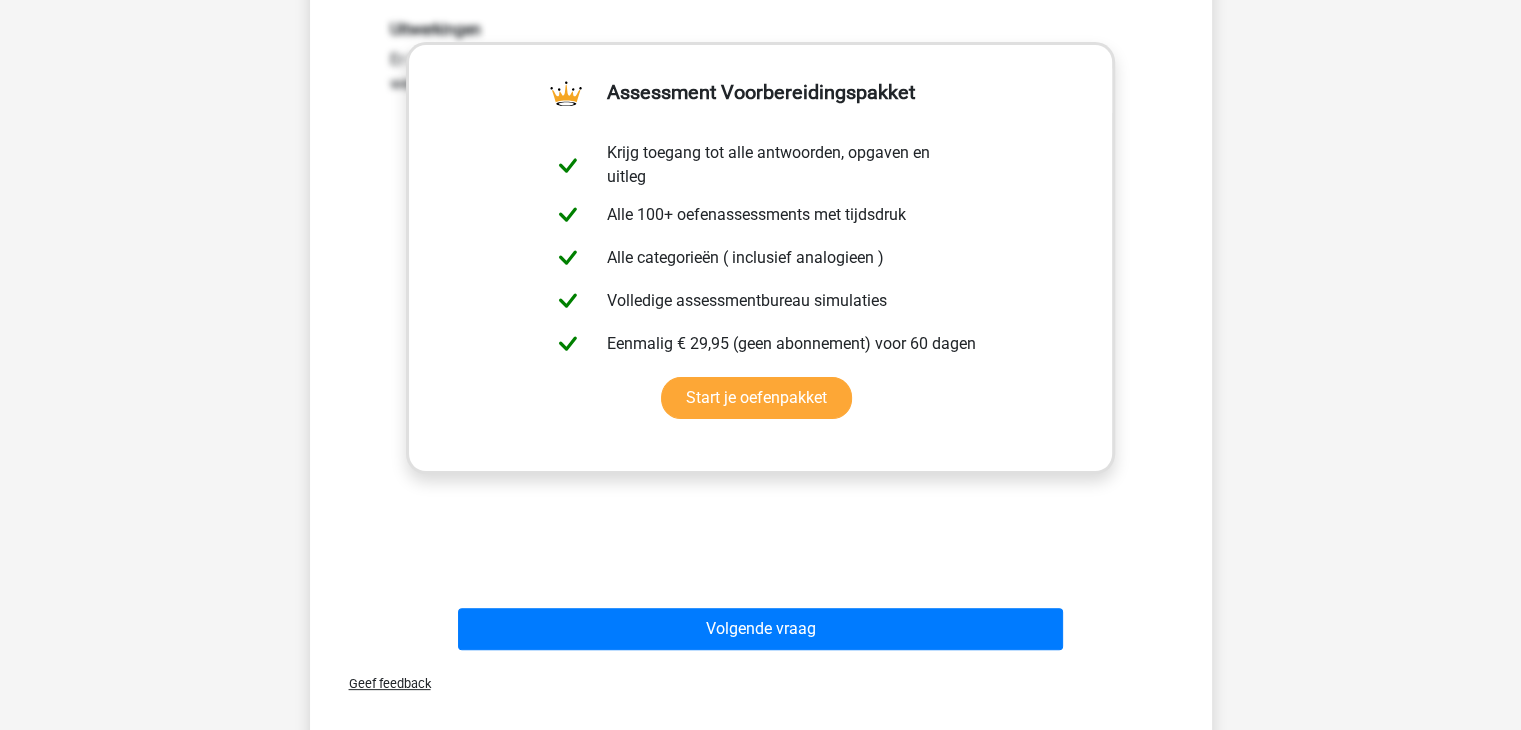 scroll, scrollTop: 388, scrollLeft: 0, axis: vertical 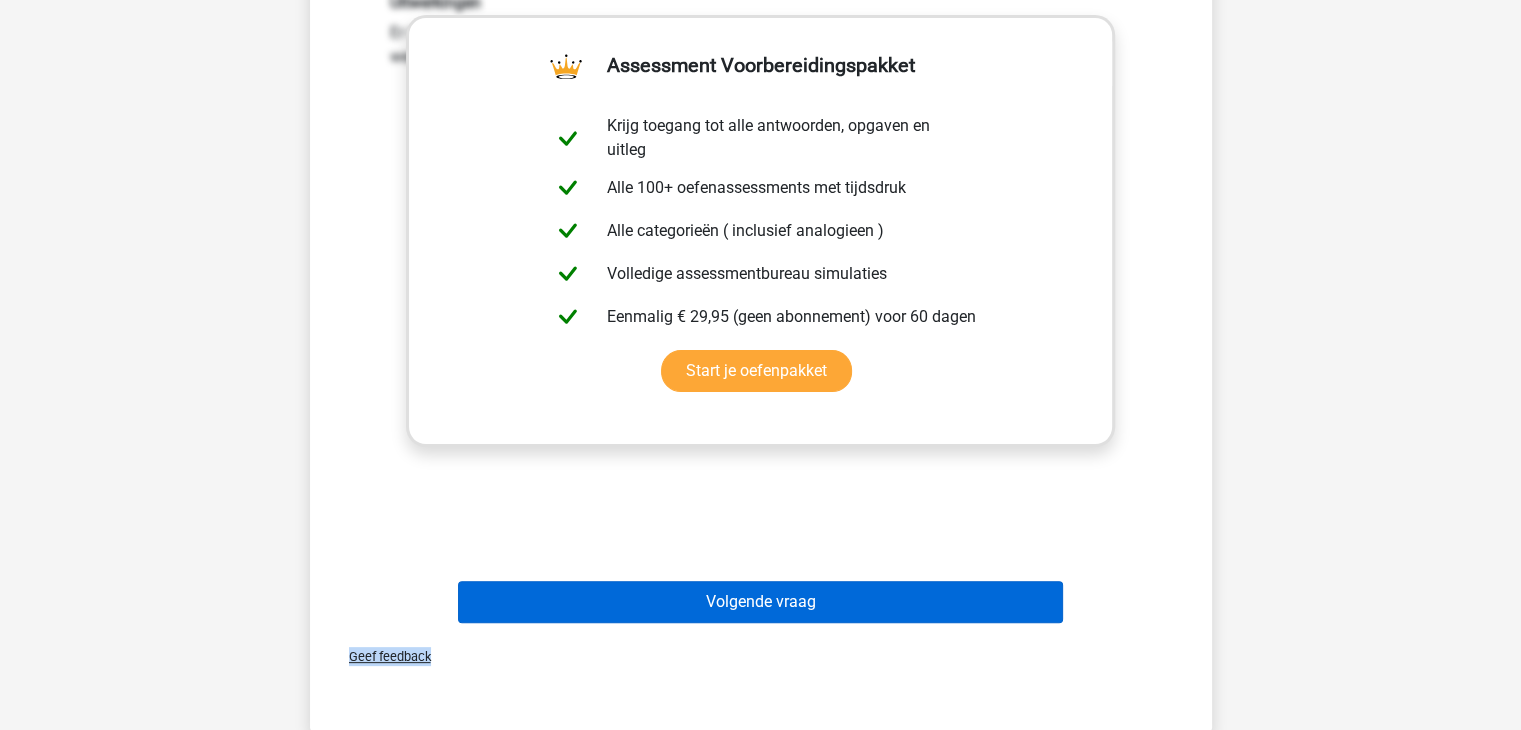 drag, startPoint x: 792, startPoint y: 631, endPoint x: 832, endPoint y: 606, distance: 47.169907 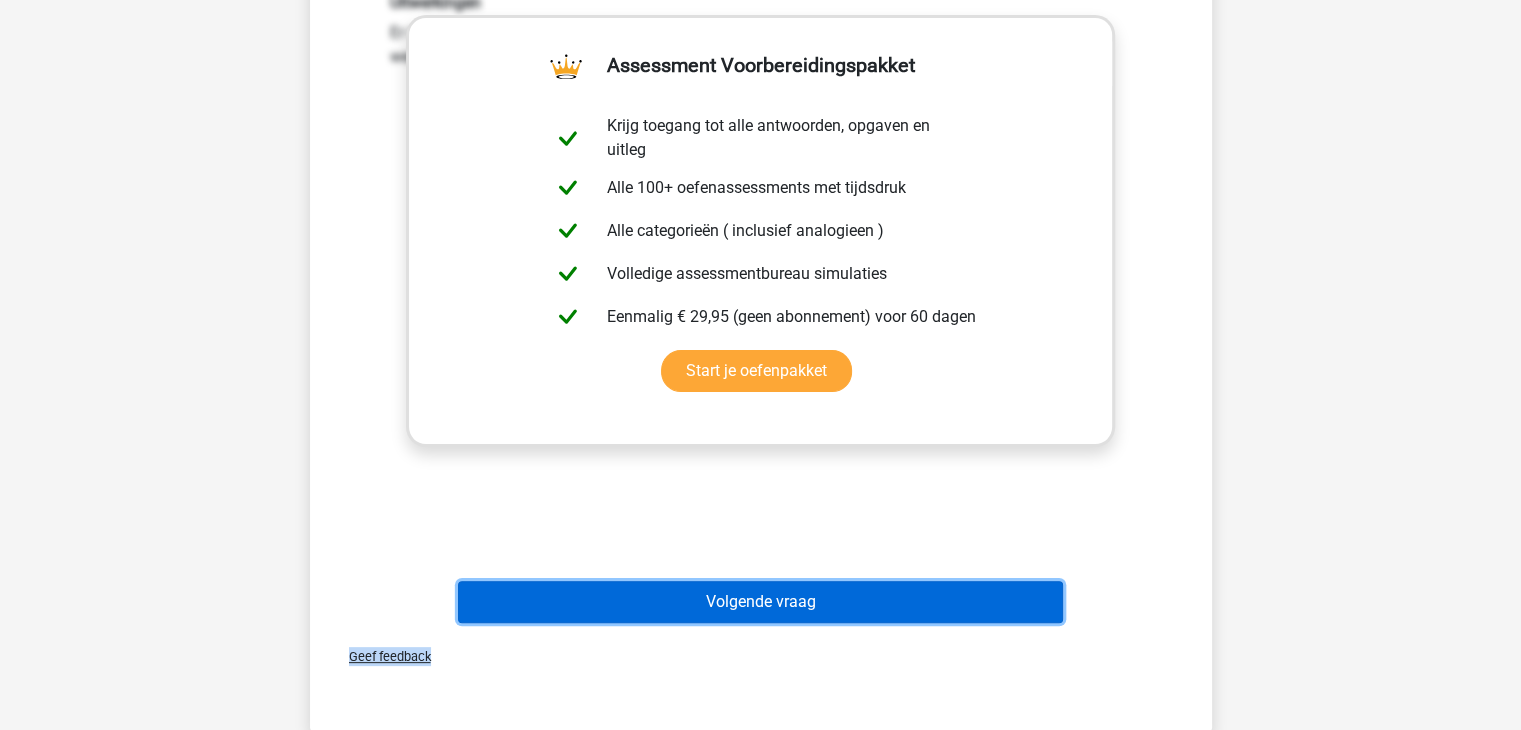 click on "Volgende vraag" at bounding box center (760, 602) 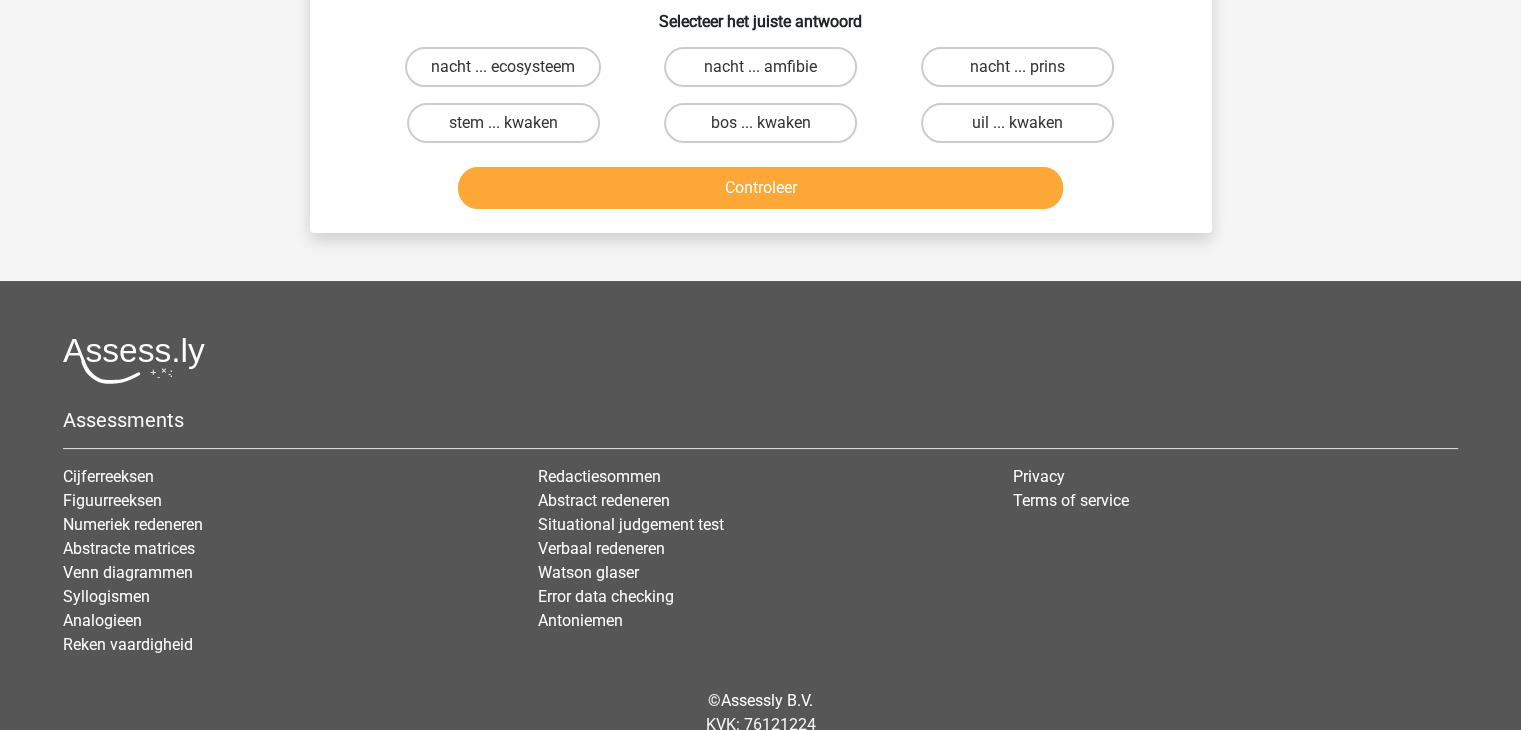 scroll, scrollTop: 92, scrollLeft: 0, axis: vertical 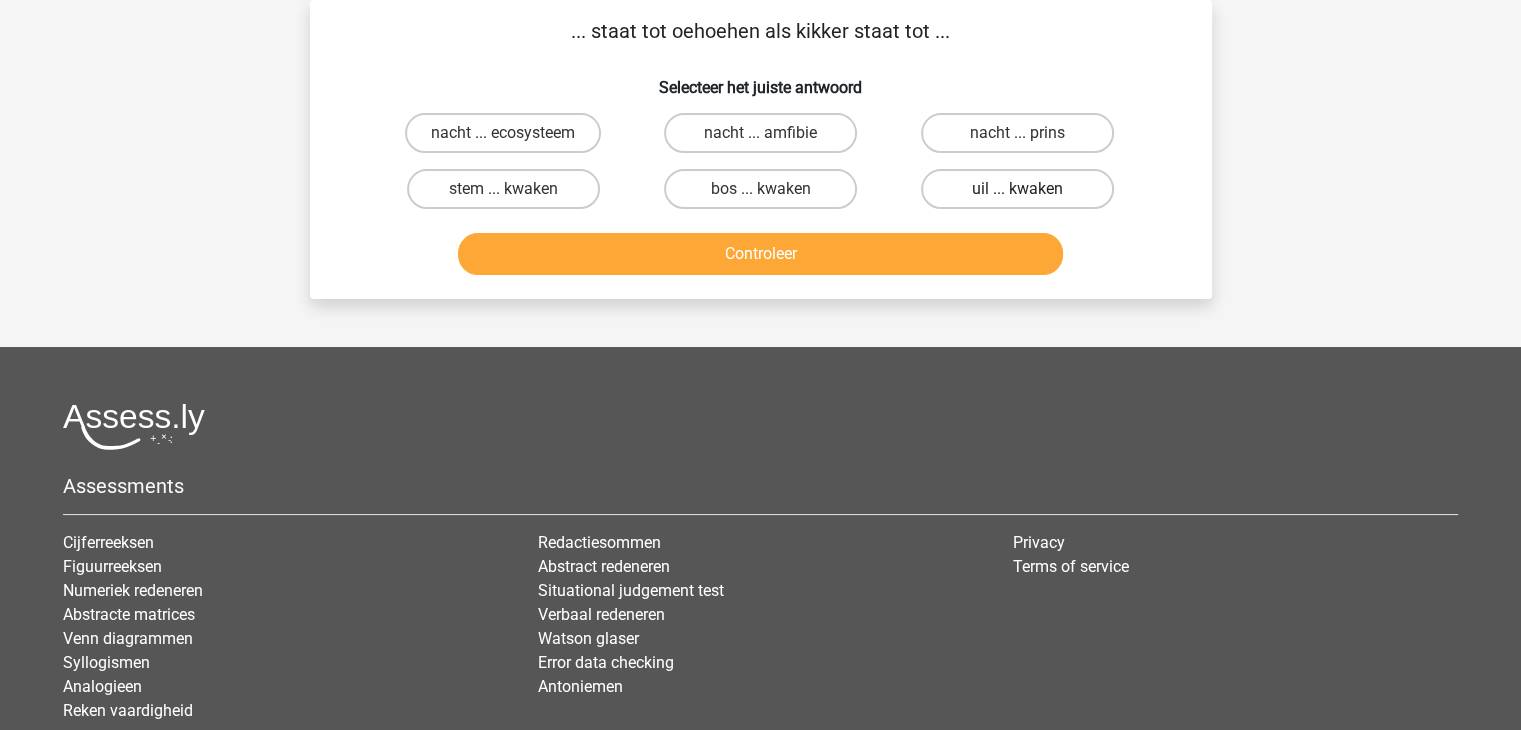 click on "uil ... kwaken" at bounding box center [1017, 189] 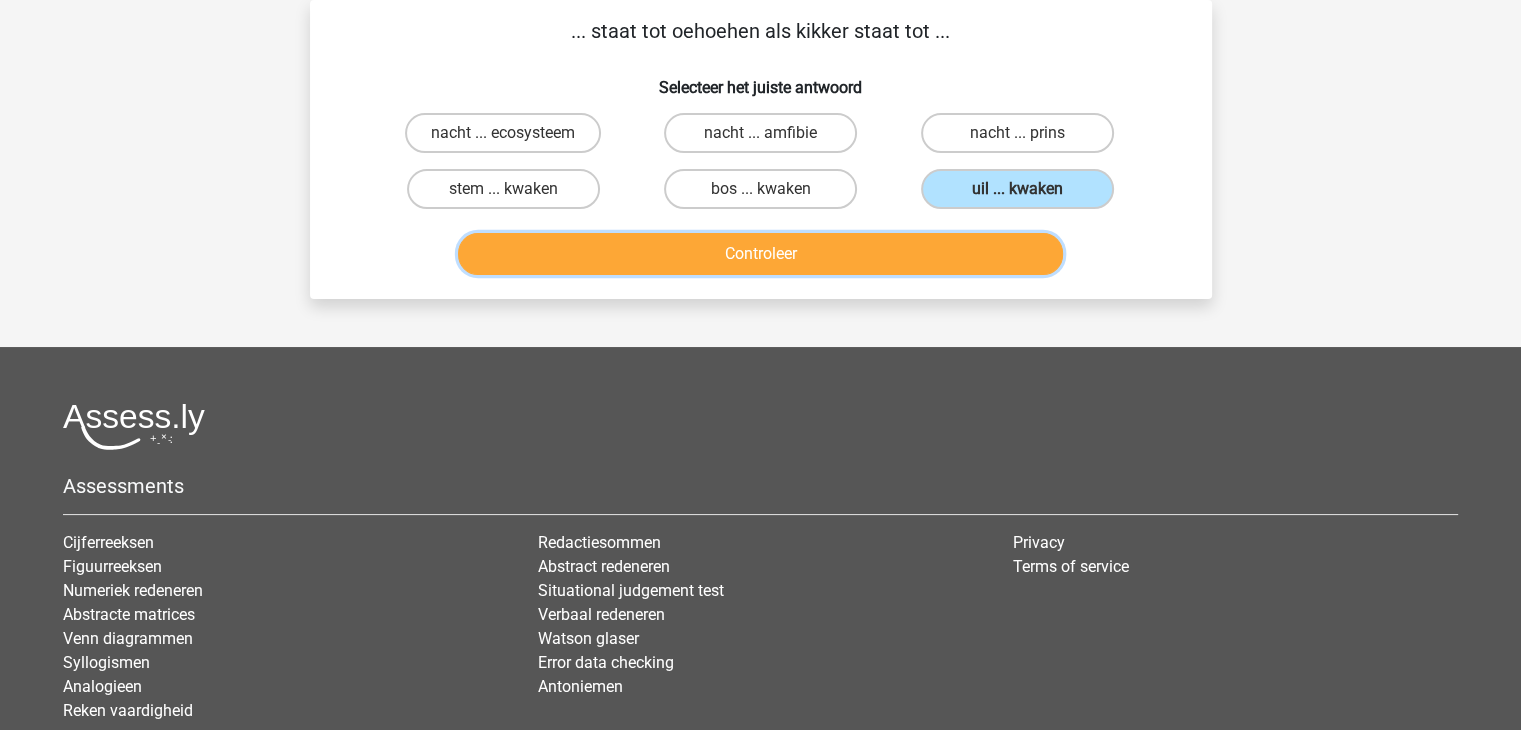 click on "Controleer" at bounding box center [760, 254] 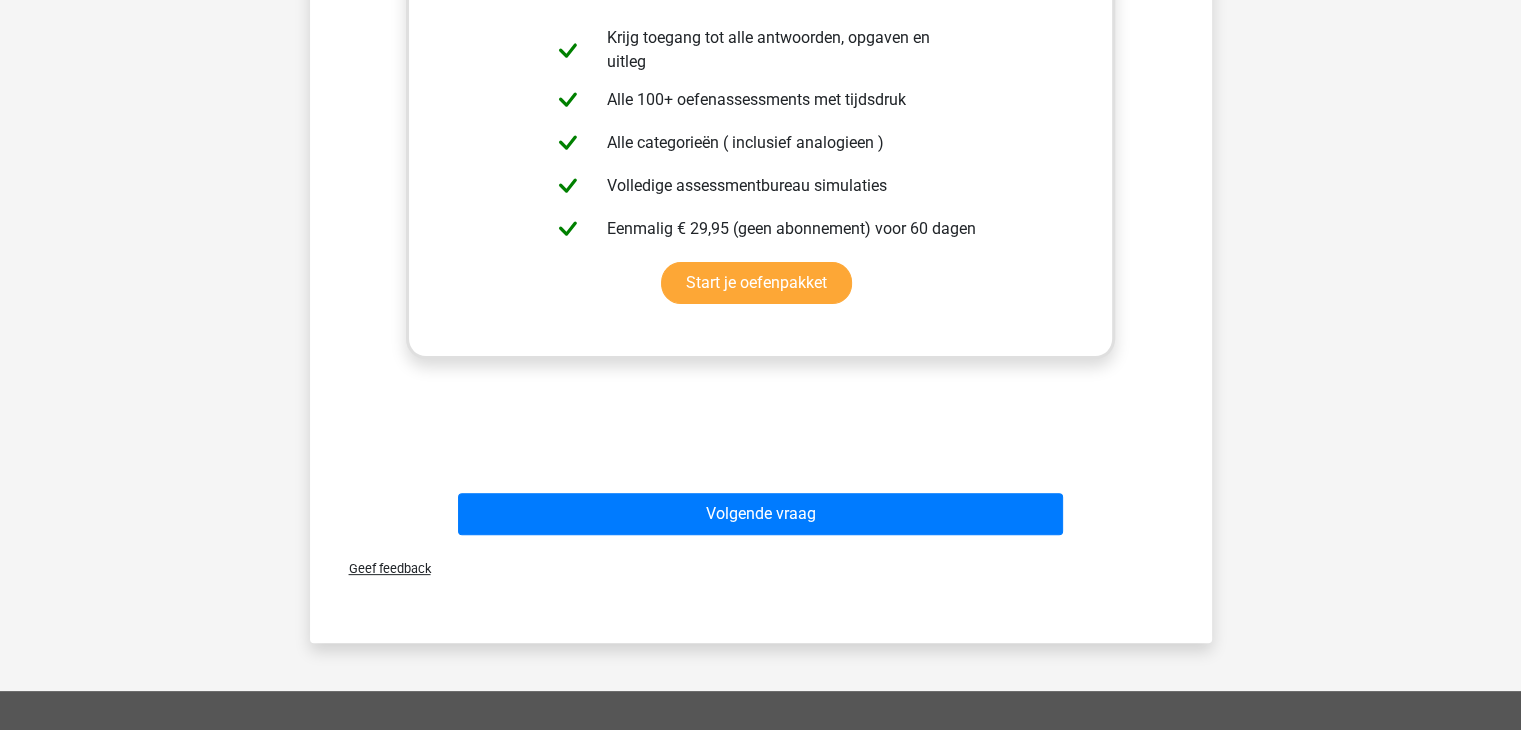 scroll, scrollTop: 492, scrollLeft: 0, axis: vertical 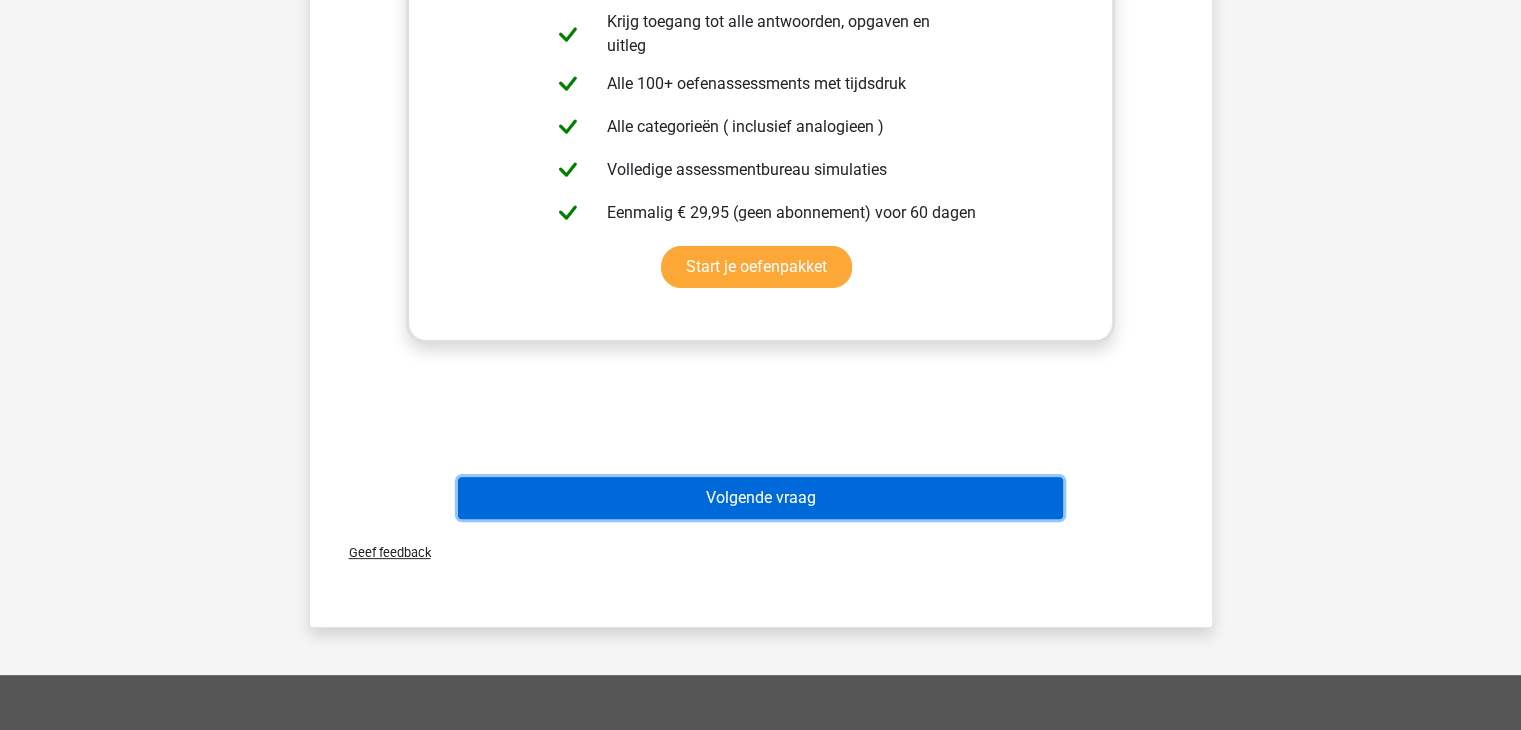 click on "Volgende vraag" at bounding box center [760, 498] 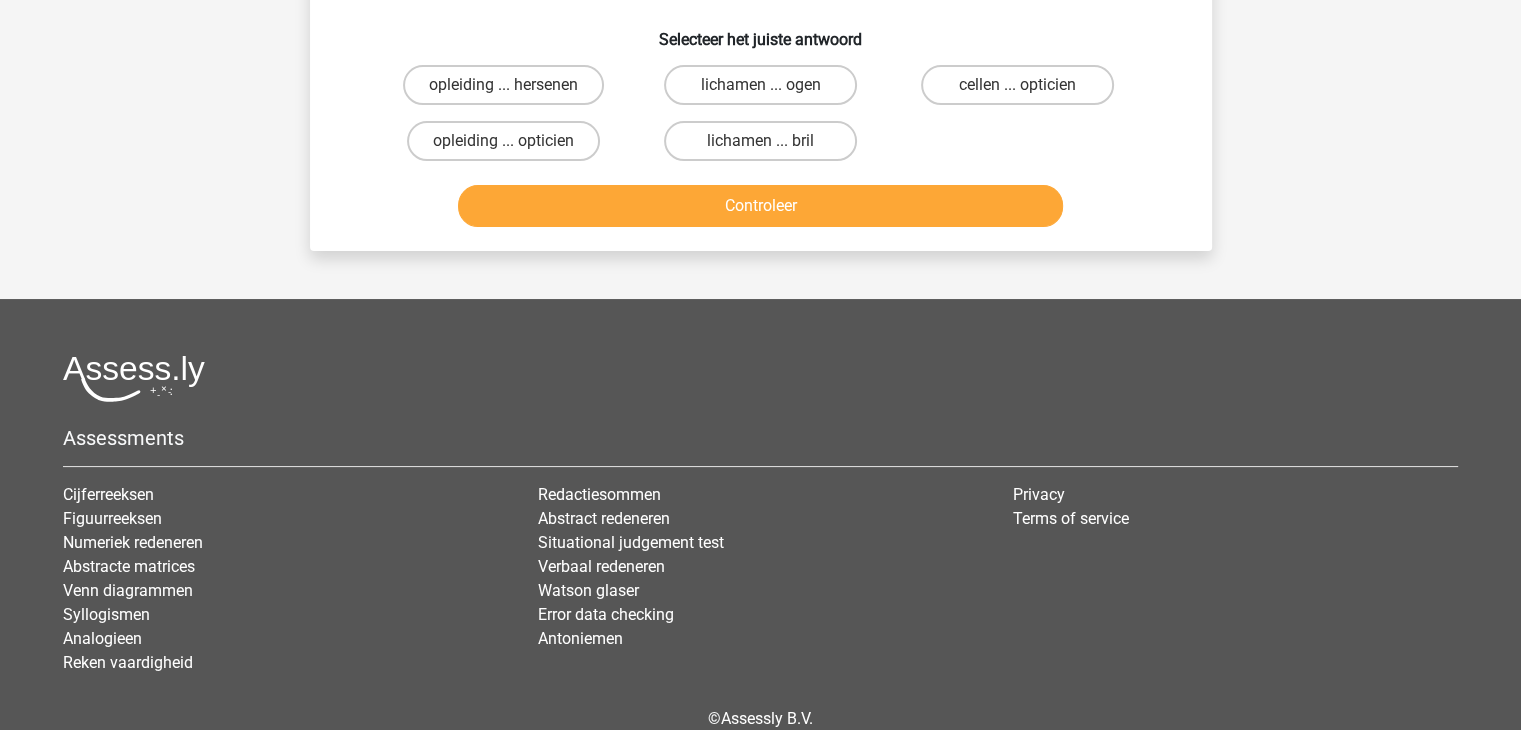 scroll, scrollTop: 92, scrollLeft: 0, axis: vertical 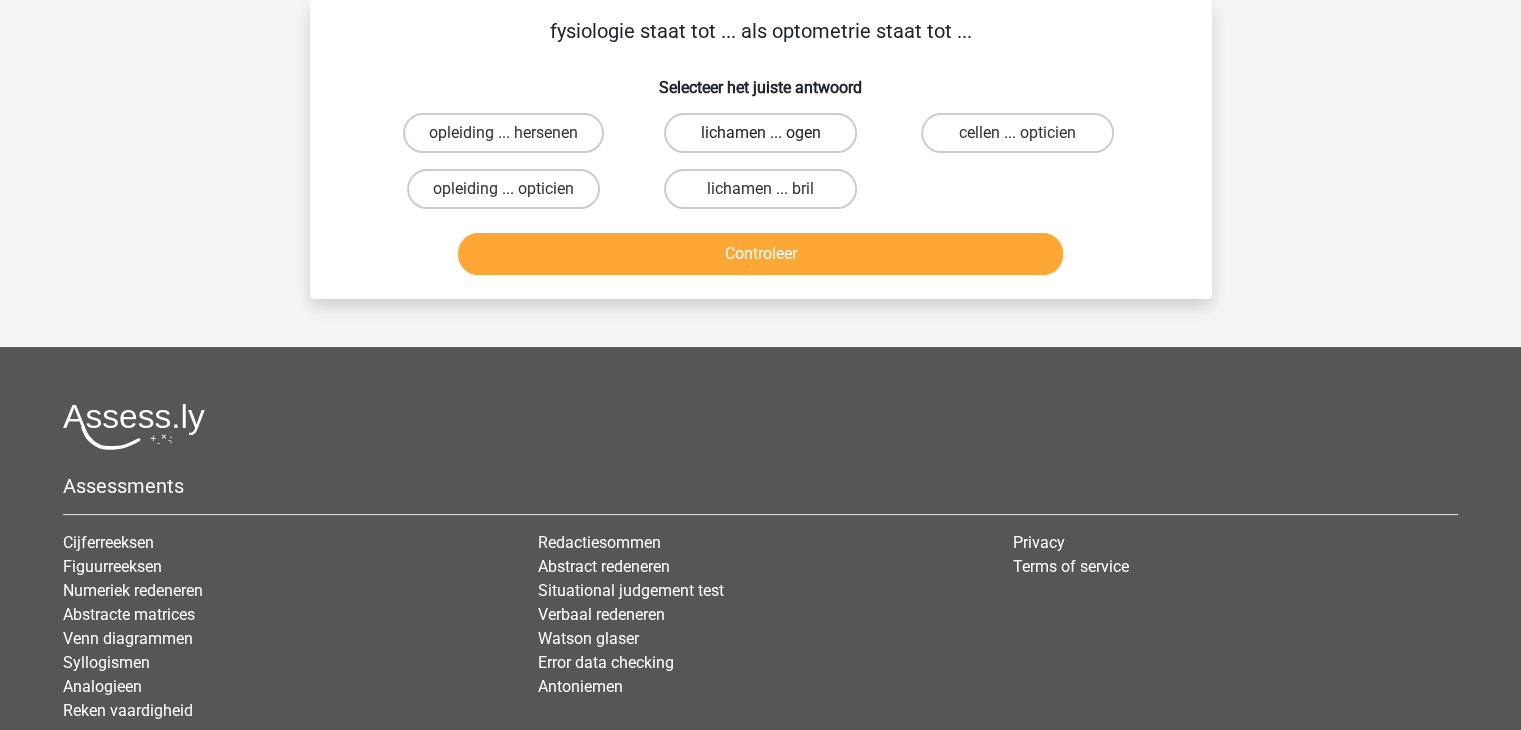 click on "lichamen ... ogen" at bounding box center (760, 133) 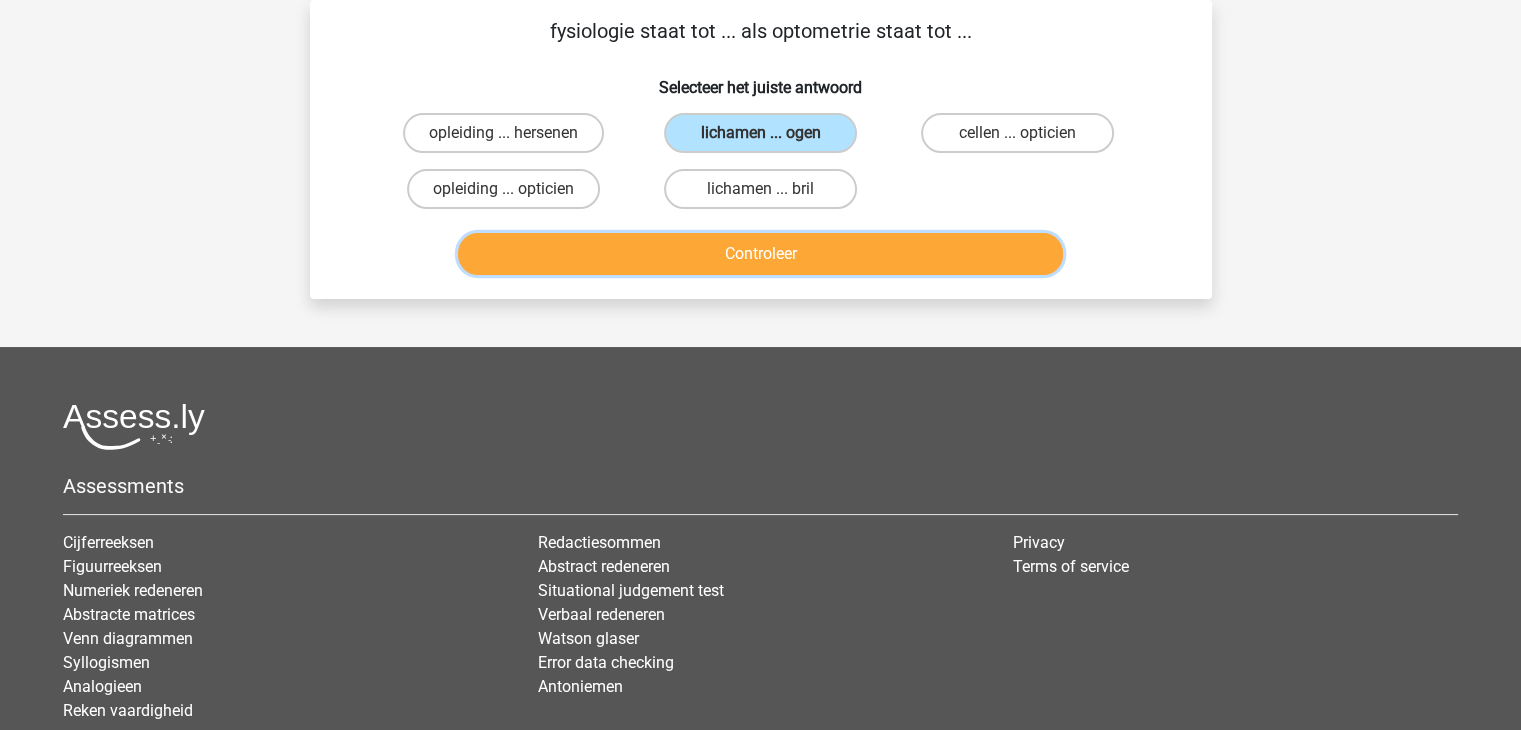 click on "Controleer" at bounding box center [760, 254] 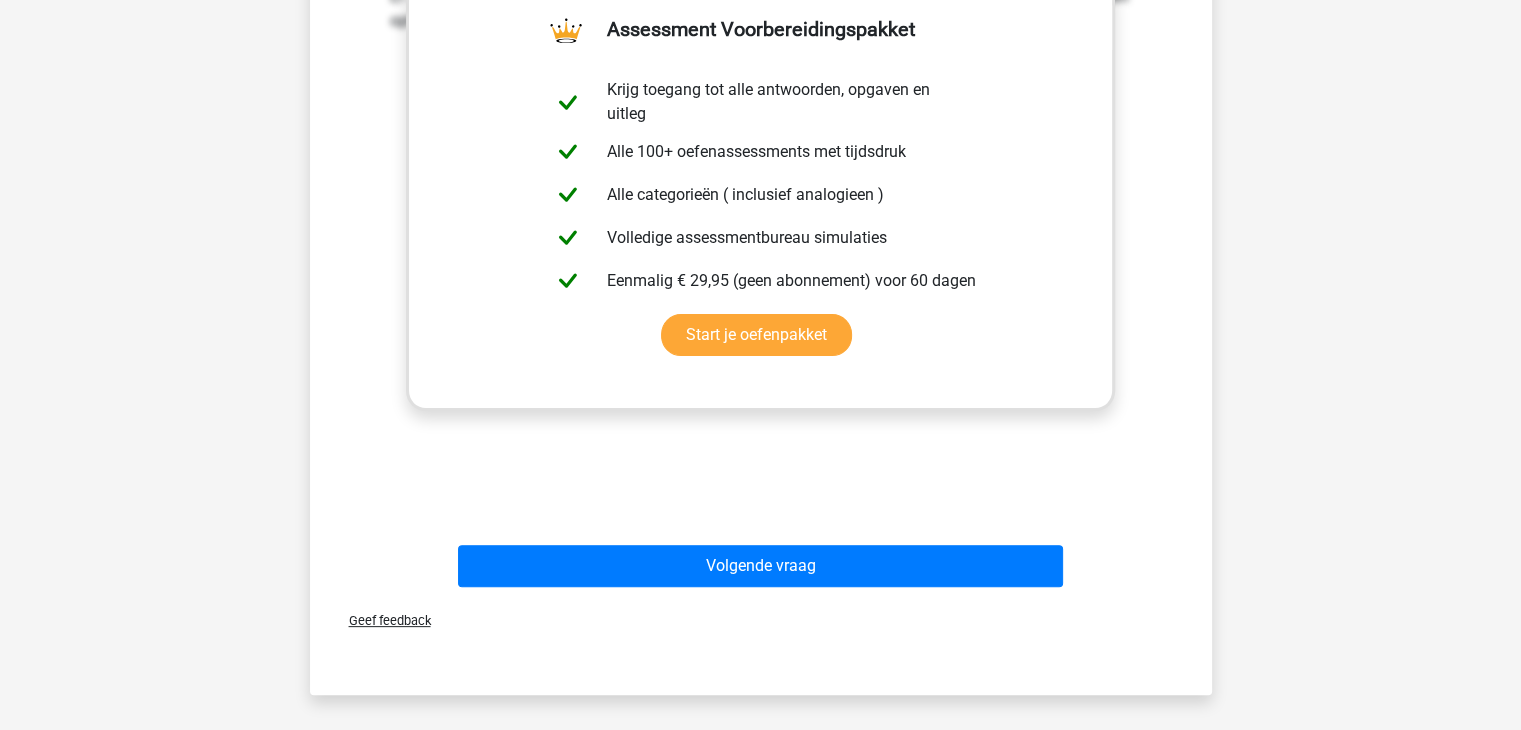 scroll, scrollTop: 472, scrollLeft: 0, axis: vertical 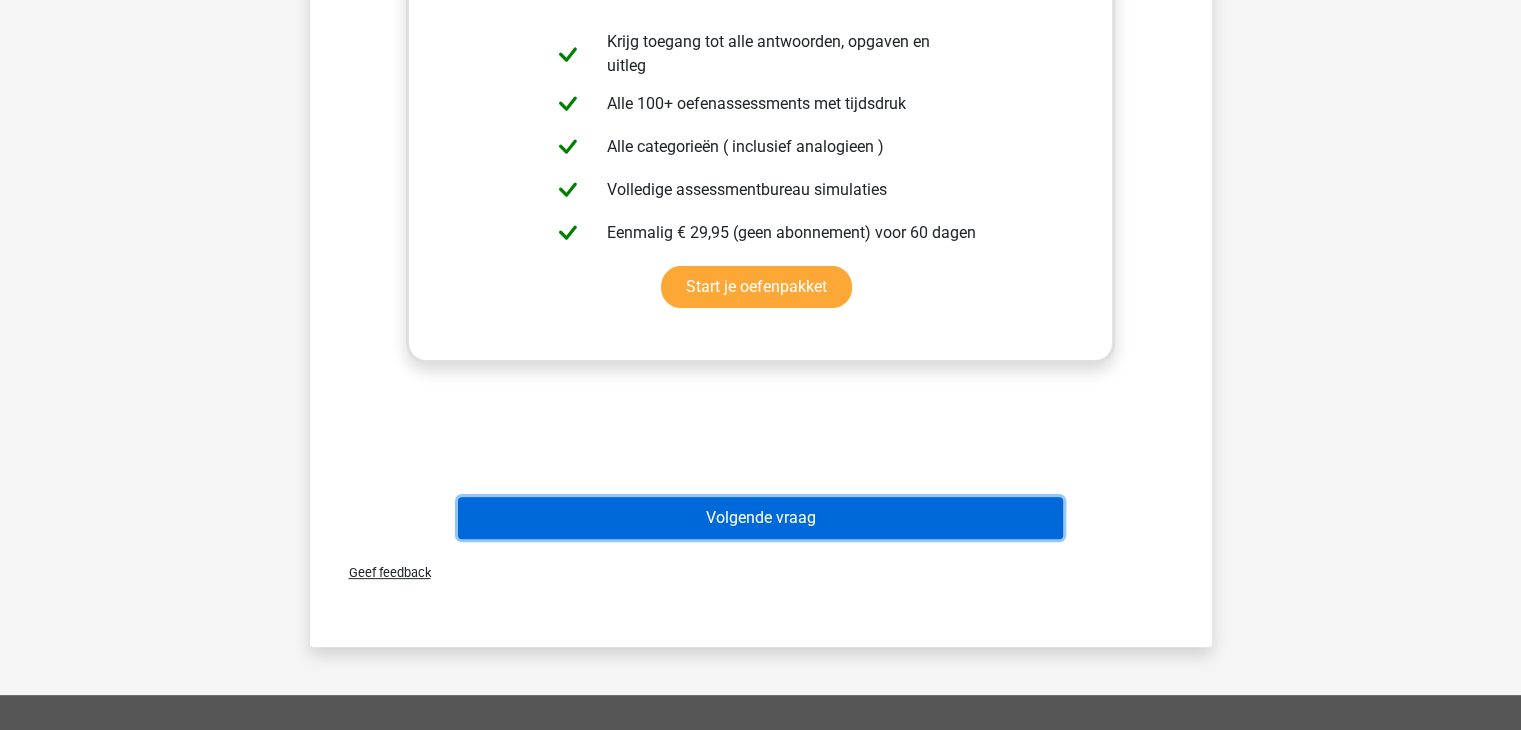 click on "Volgende vraag" at bounding box center (760, 518) 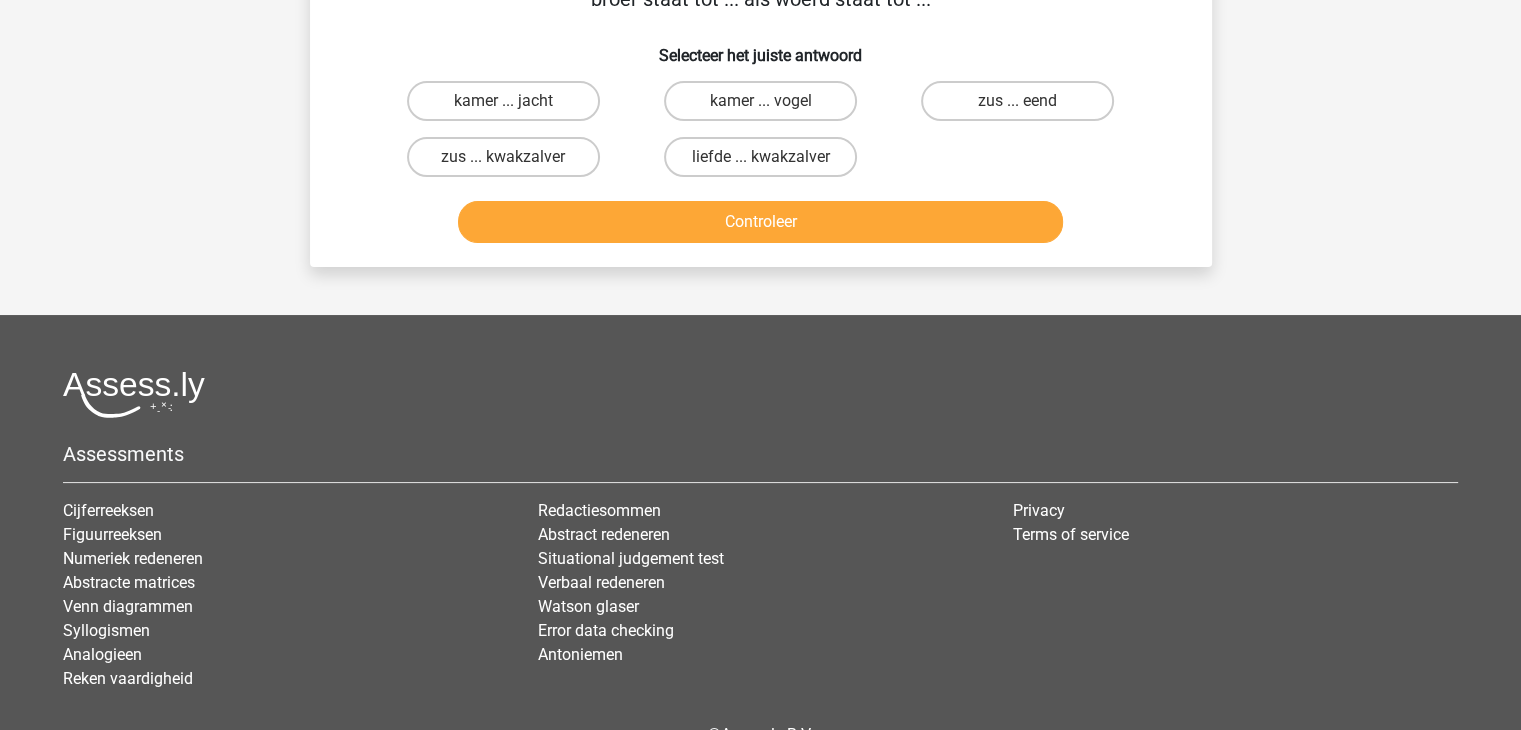 scroll, scrollTop: 92, scrollLeft: 0, axis: vertical 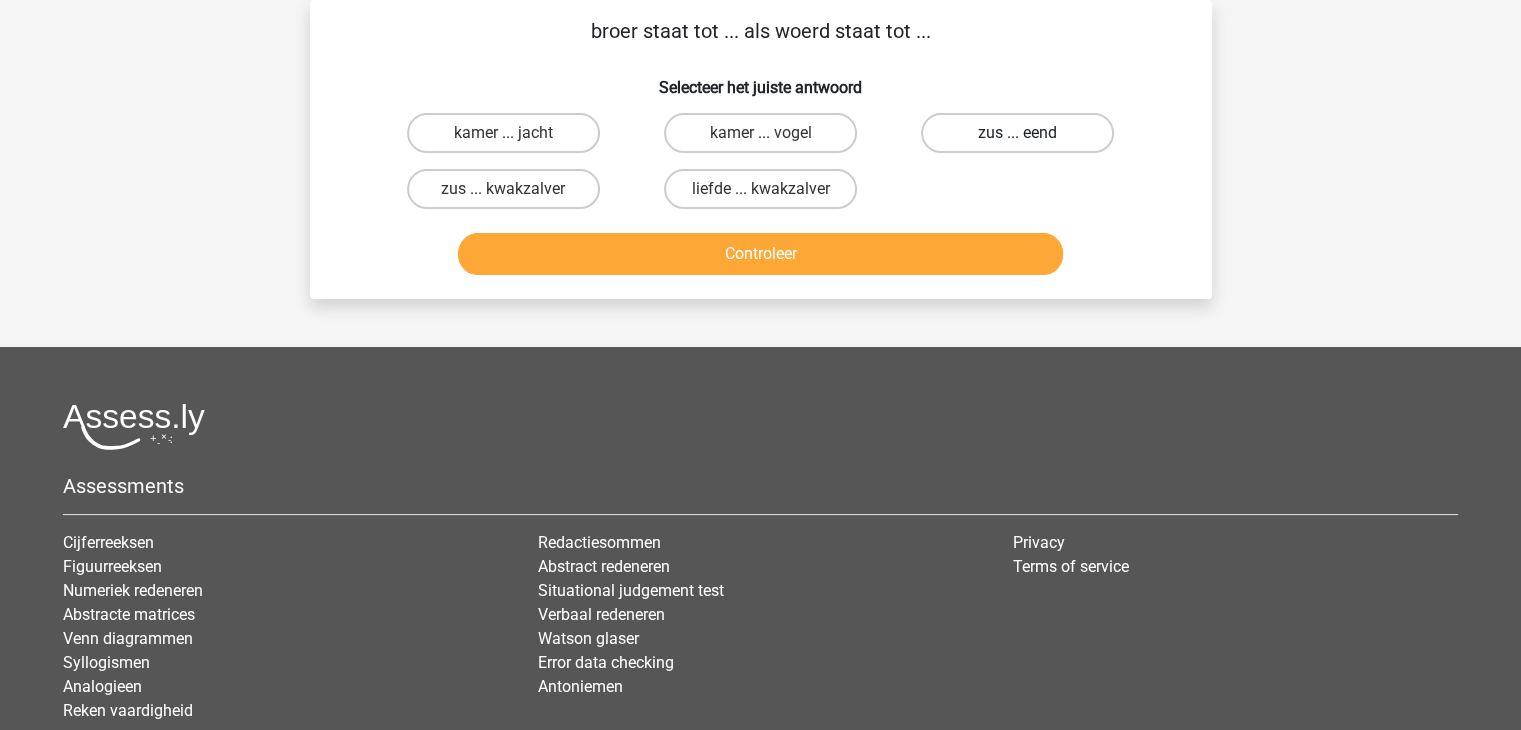 click on "zus ... eend" at bounding box center (1017, 133) 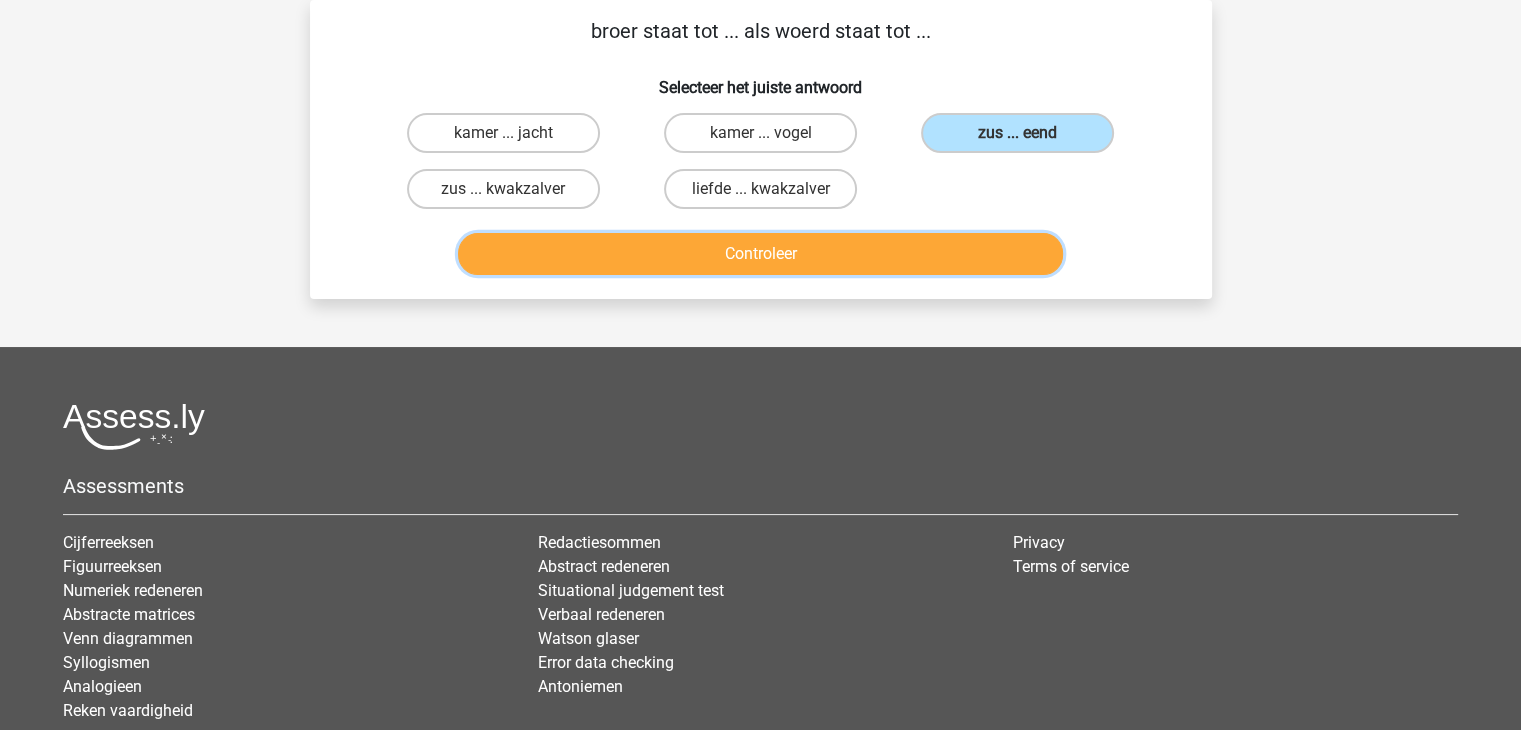 click on "Controleer" at bounding box center (760, 254) 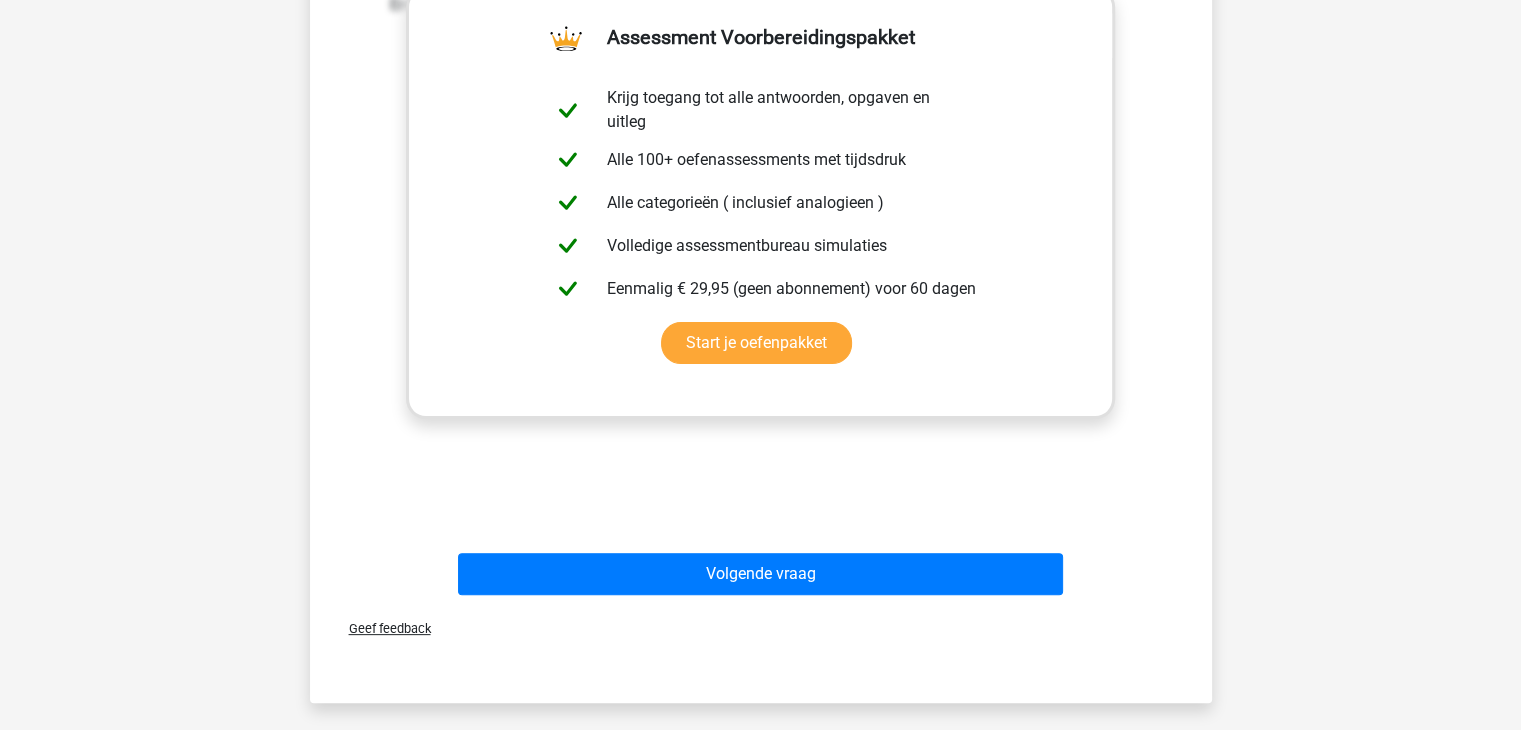 scroll, scrollTop: 429, scrollLeft: 0, axis: vertical 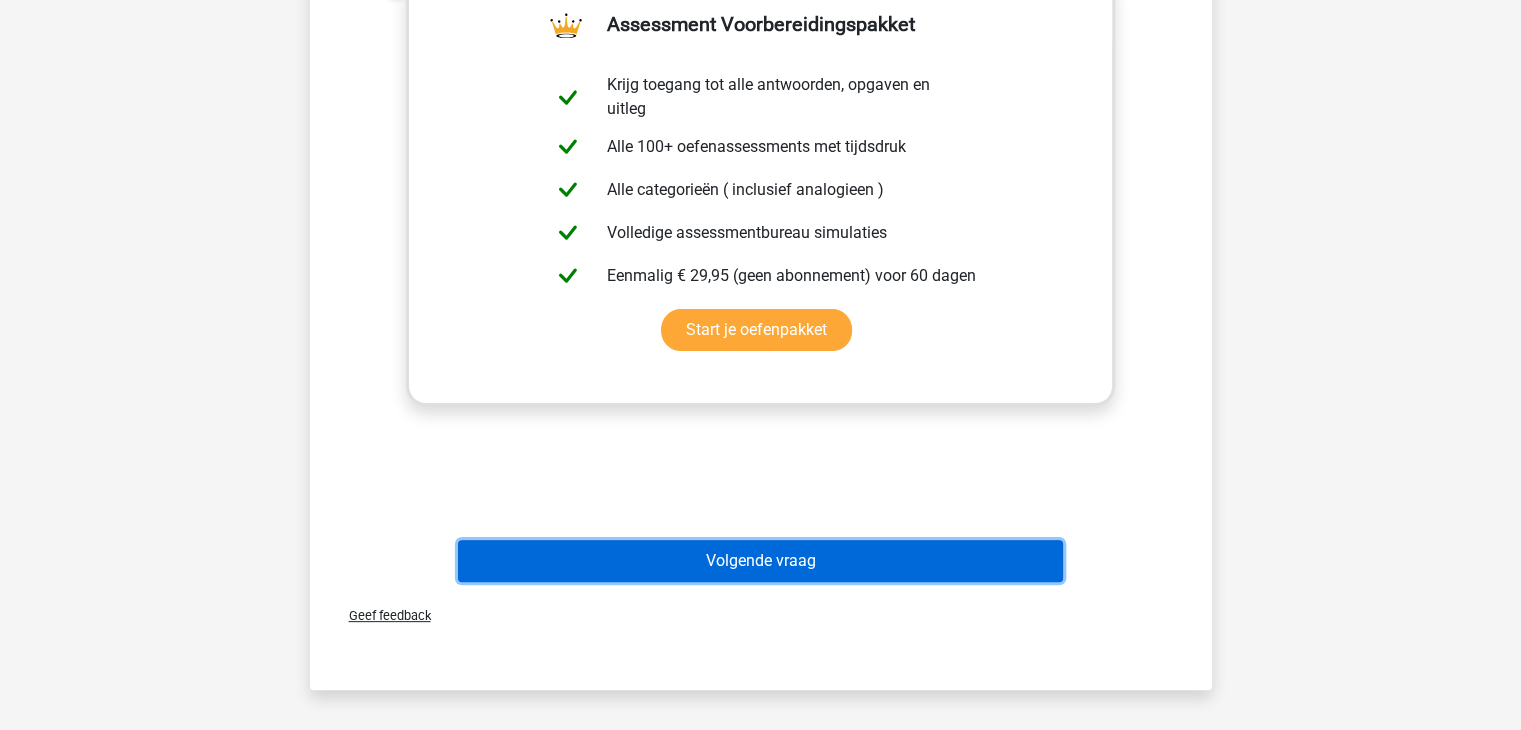 click on "Volgende vraag" at bounding box center [760, 561] 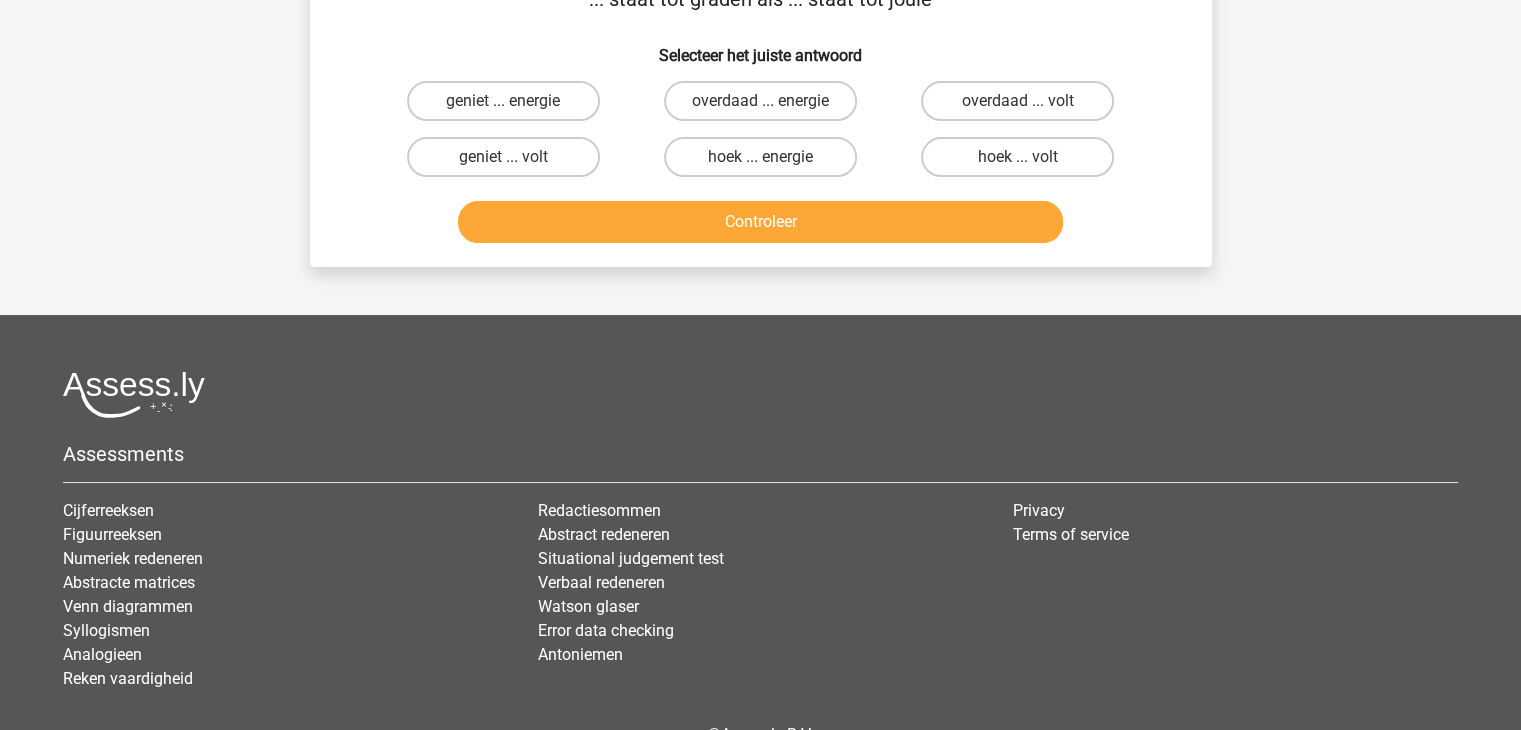 scroll, scrollTop: 92, scrollLeft: 0, axis: vertical 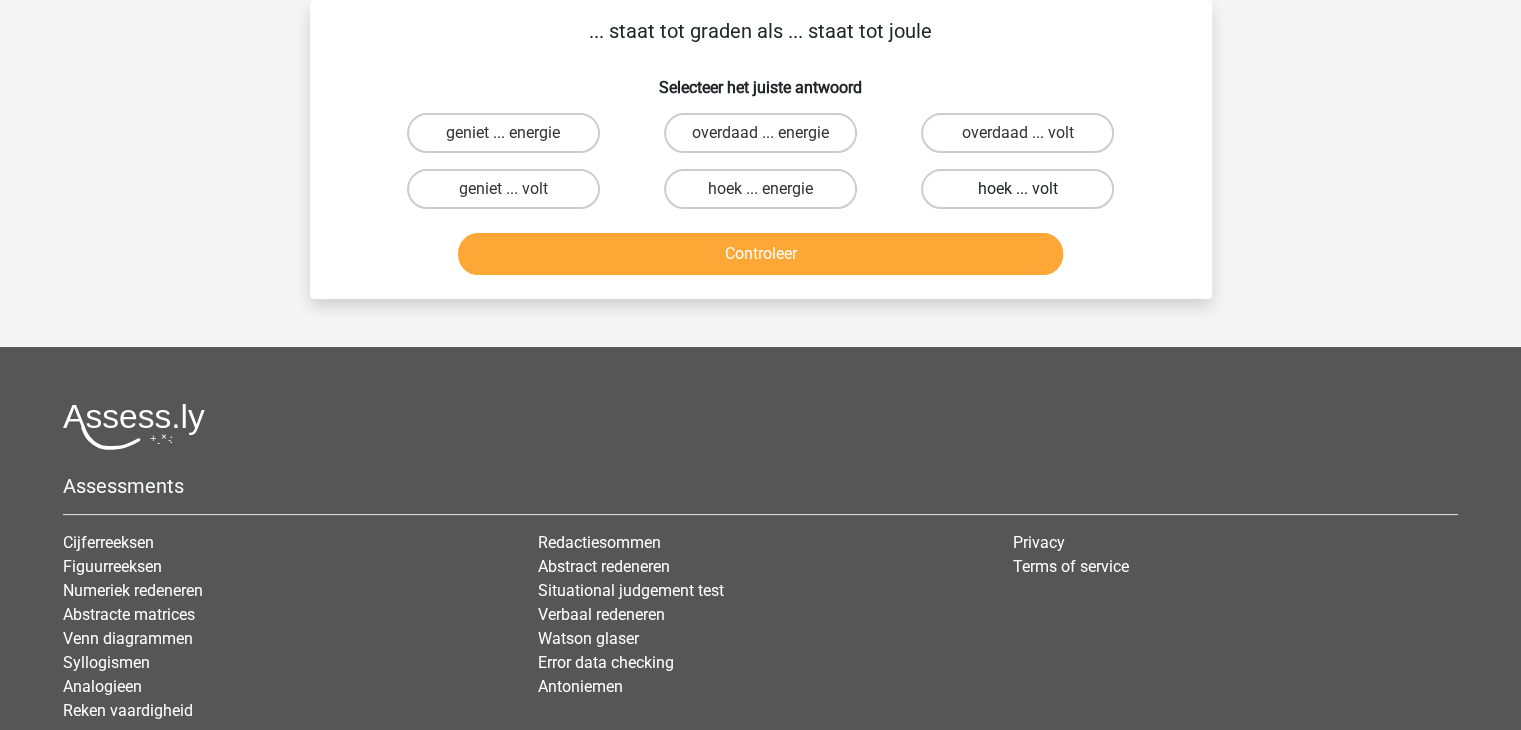 click on "hoek ... volt" at bounding box center (1017, 189) 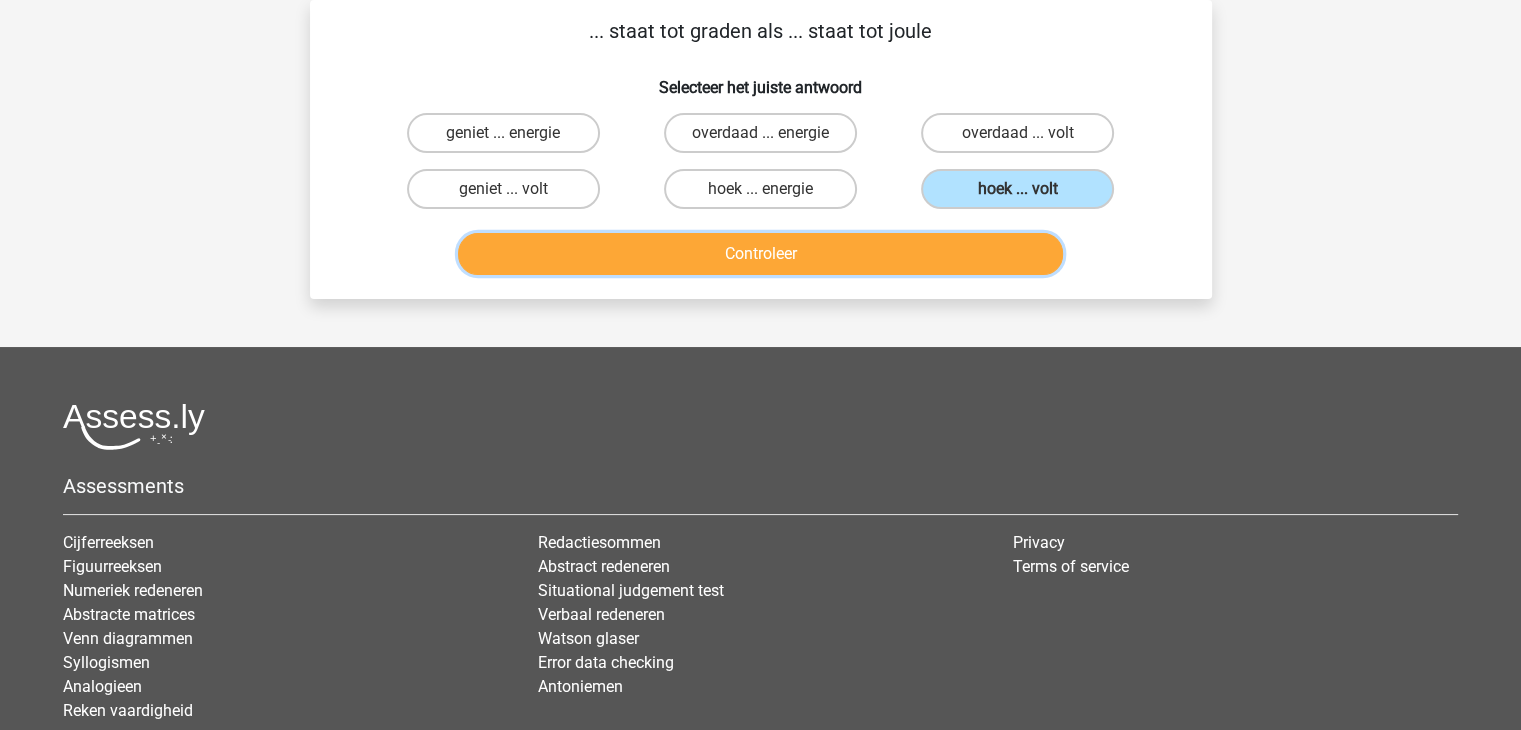 click on "Controleer" at bounding box center (760, 254) 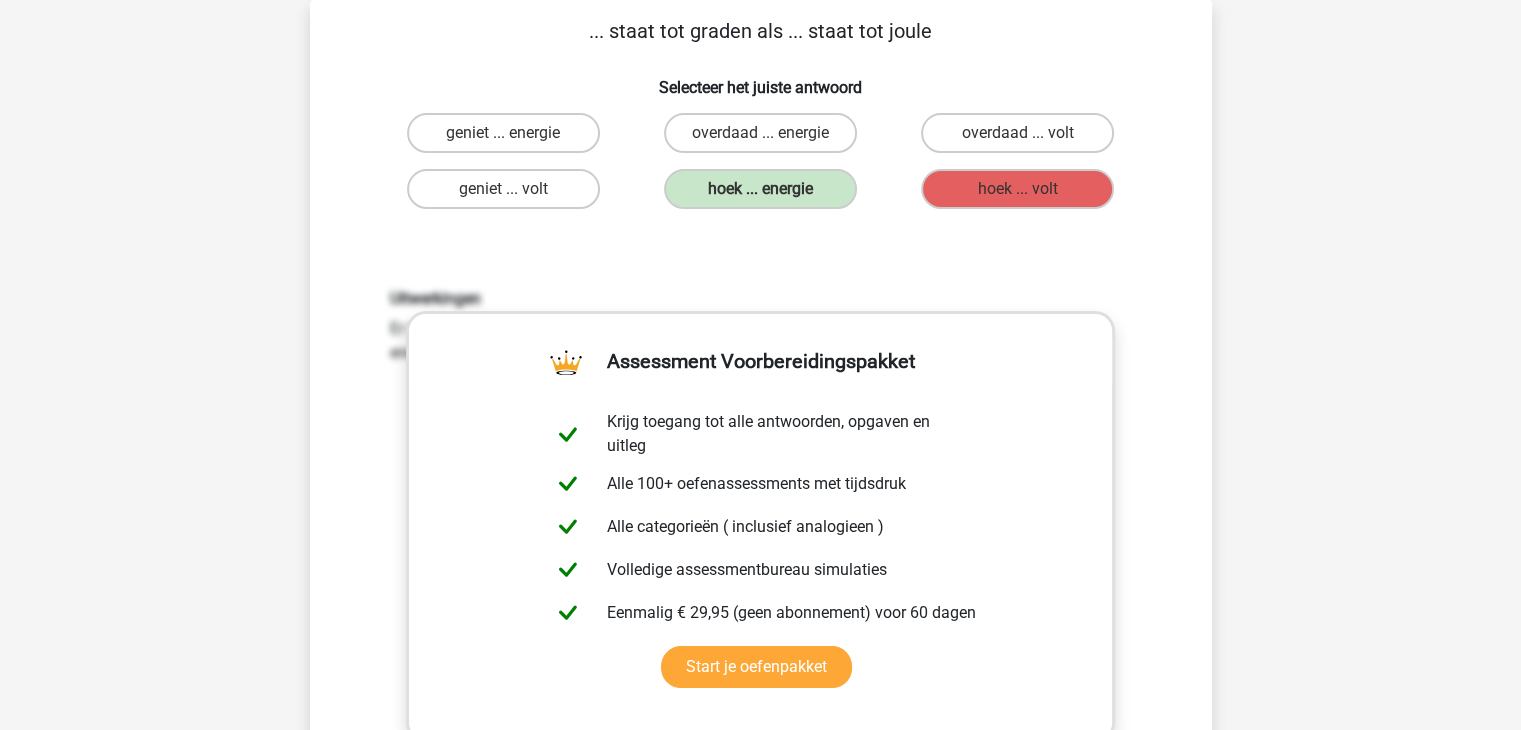drag, startPoint x: 1515, startPoint y: 265, endPoint x: 1535, endPoint y: 246, distance: 27.58623 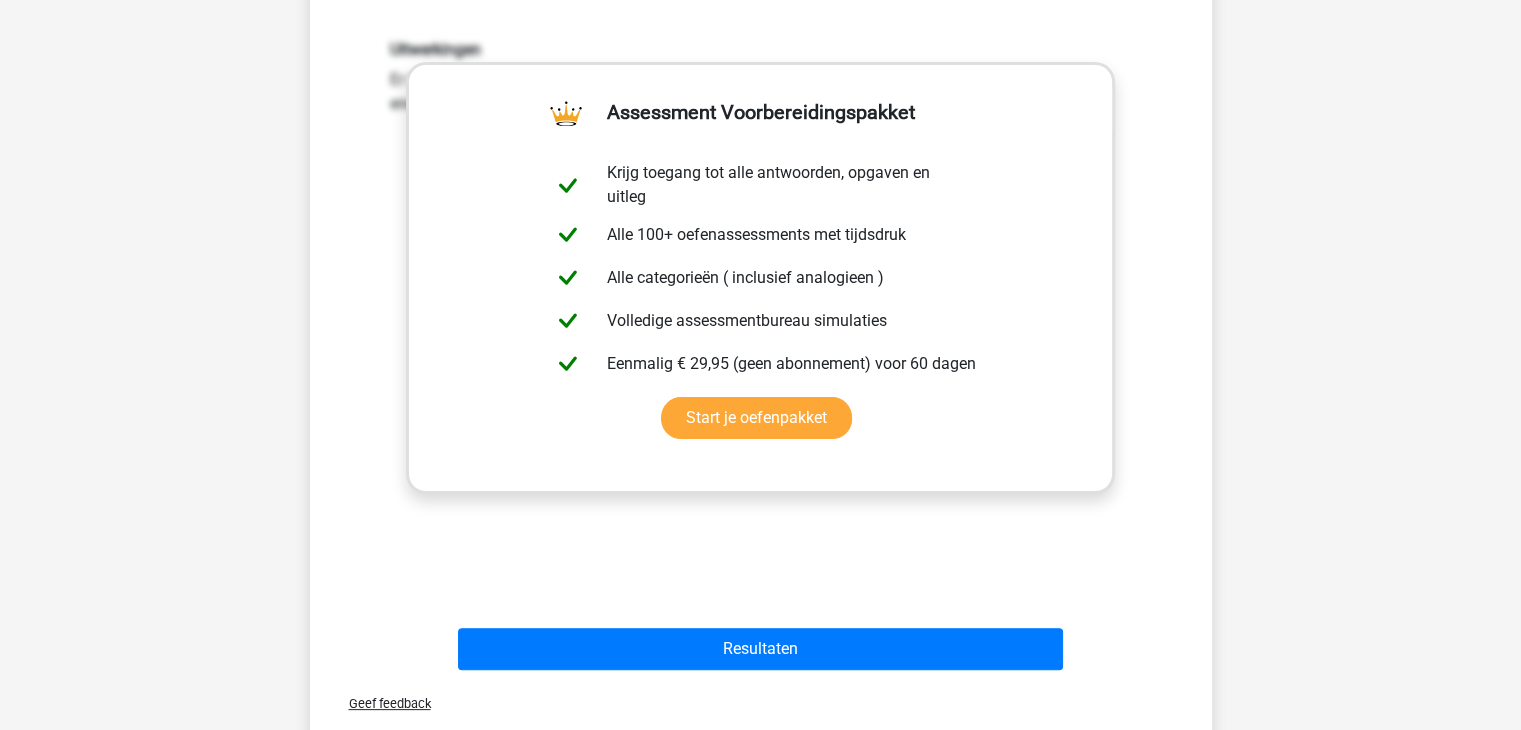 scroll, scrollTop: 388, scrollLeft: 0, axis: vertical 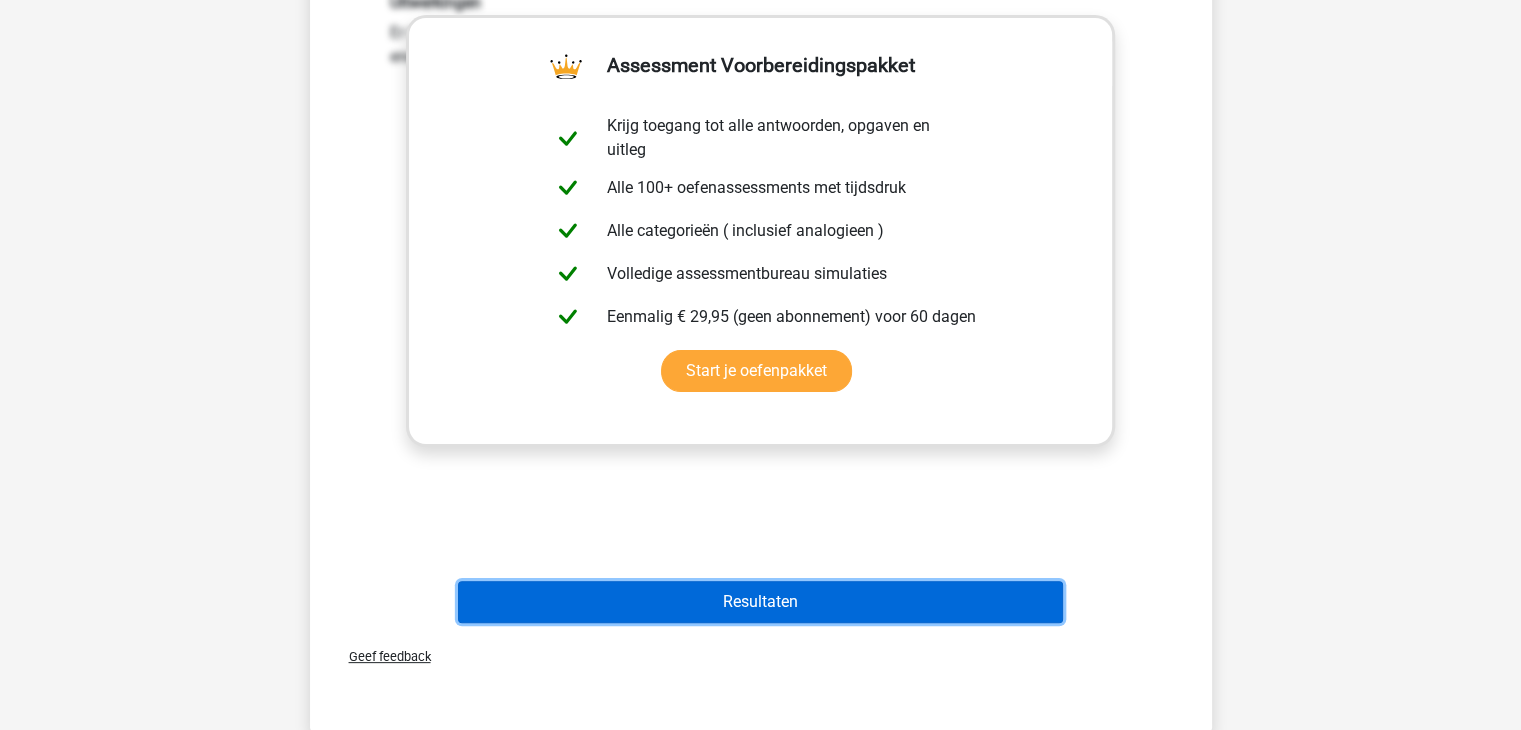 click on "Resultaten" at bounding box center (760, 602) 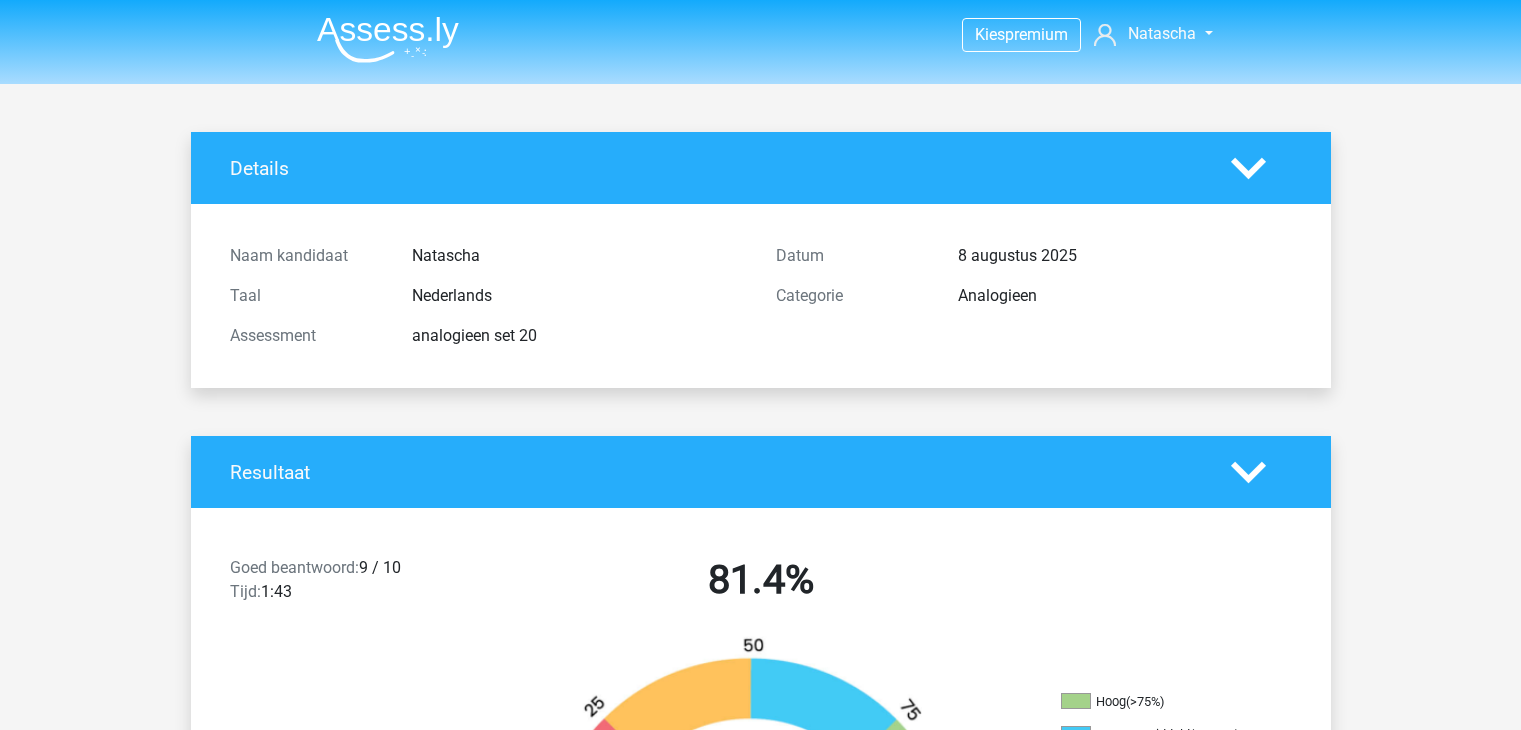scroll, scrollTop: 0, scrollLeft: 0, axis: both 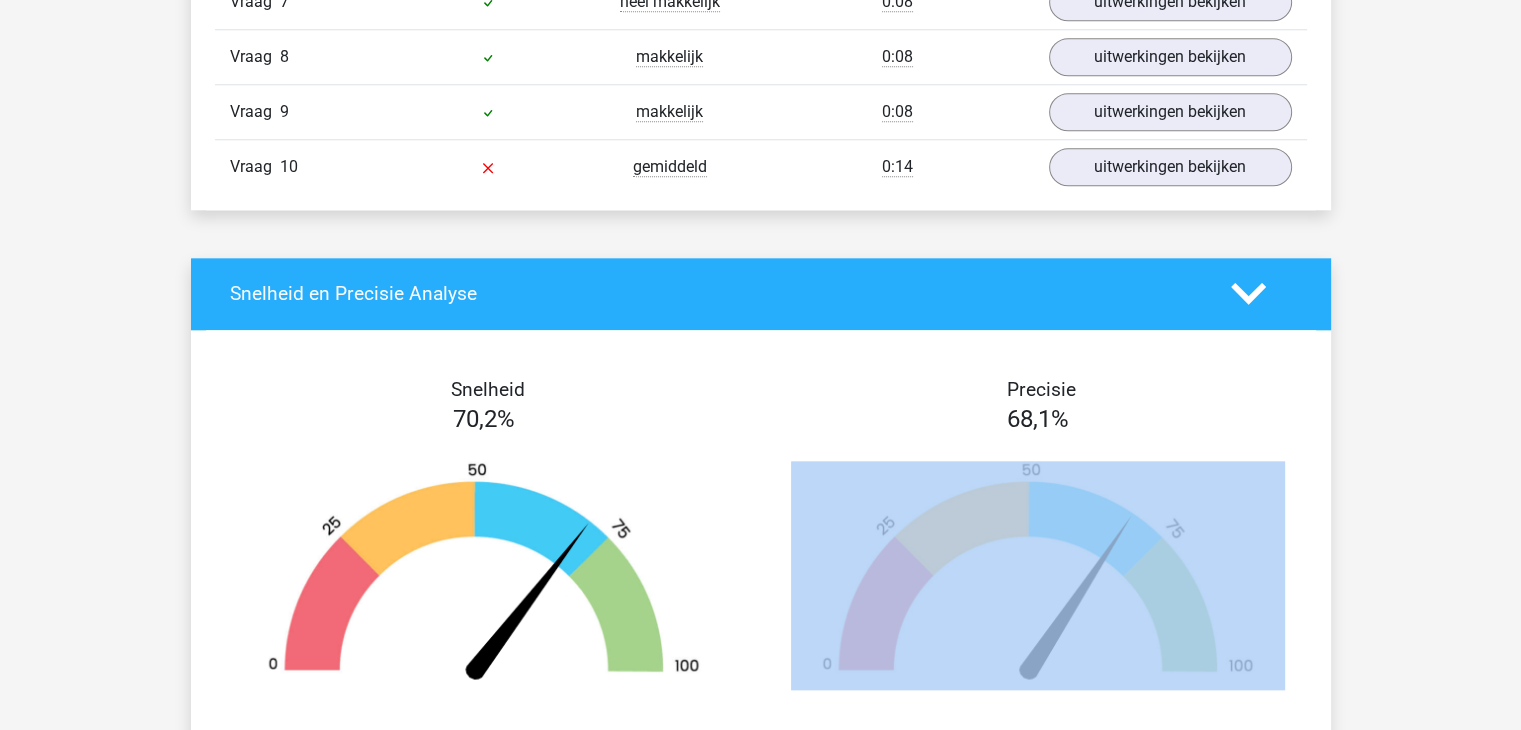 drag, startPoint x: 1518, startPoint y: 447, endPoint x: 1518, endPoint y: 491, distance: 44 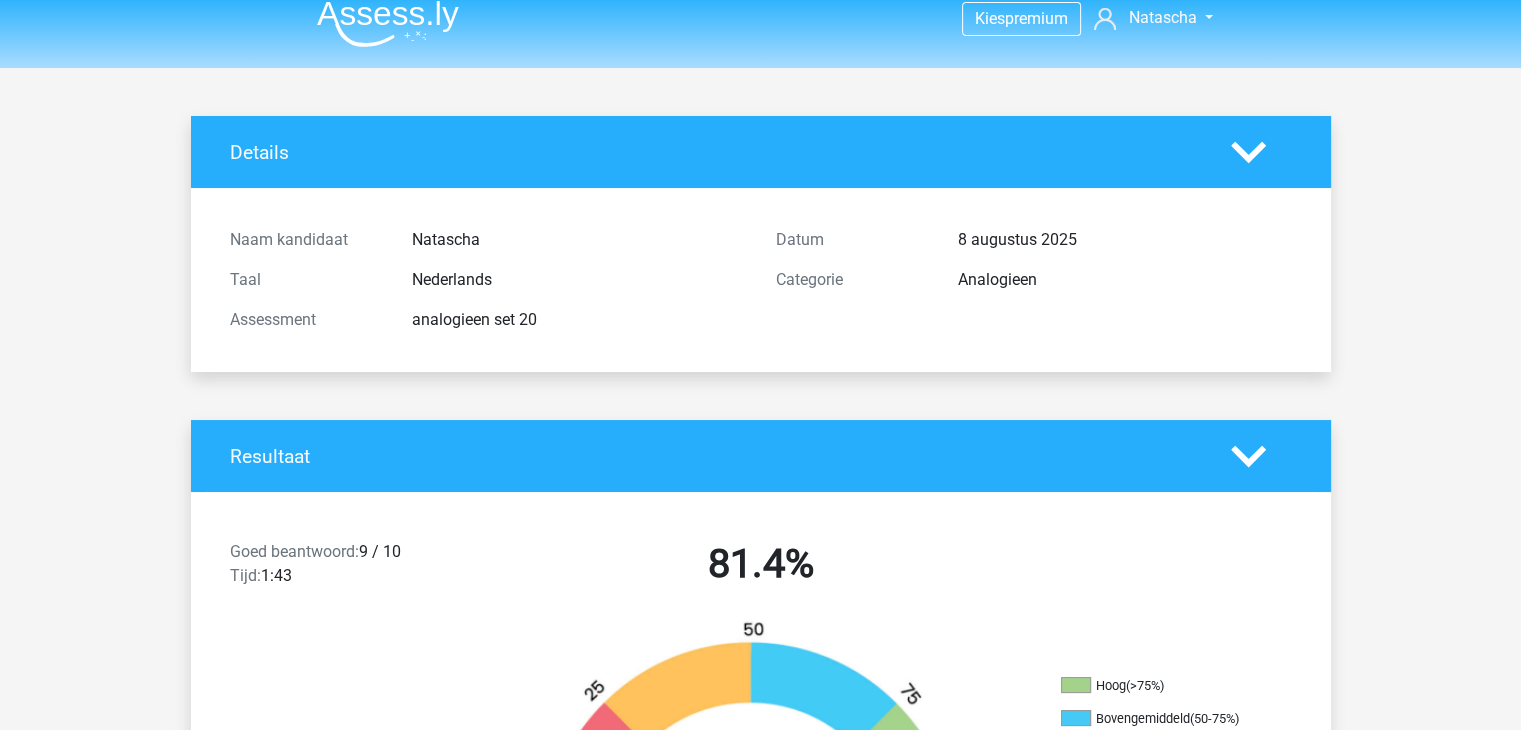 scroll, scrollTop: 0, scrollLeft: 0, axis: both 